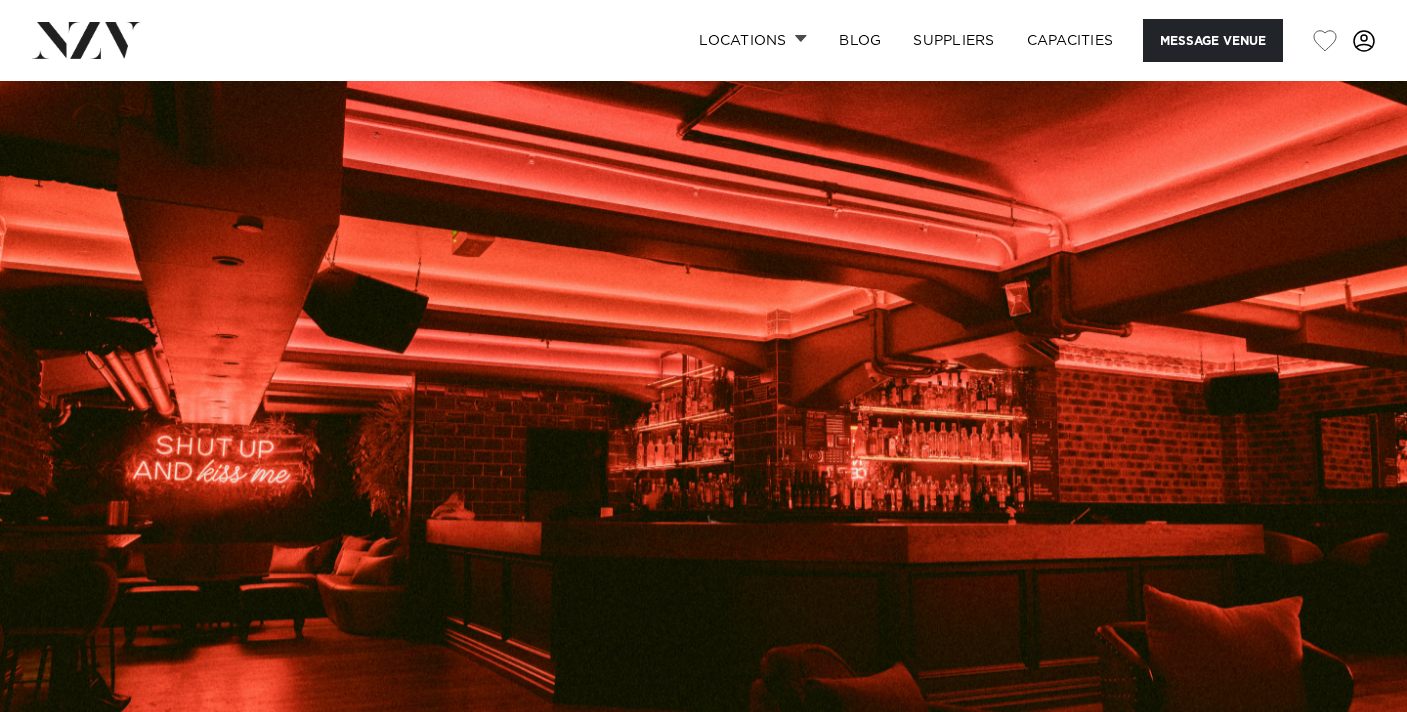 scroll, scrollTop: 0, scrollLeft: 0, axis: both 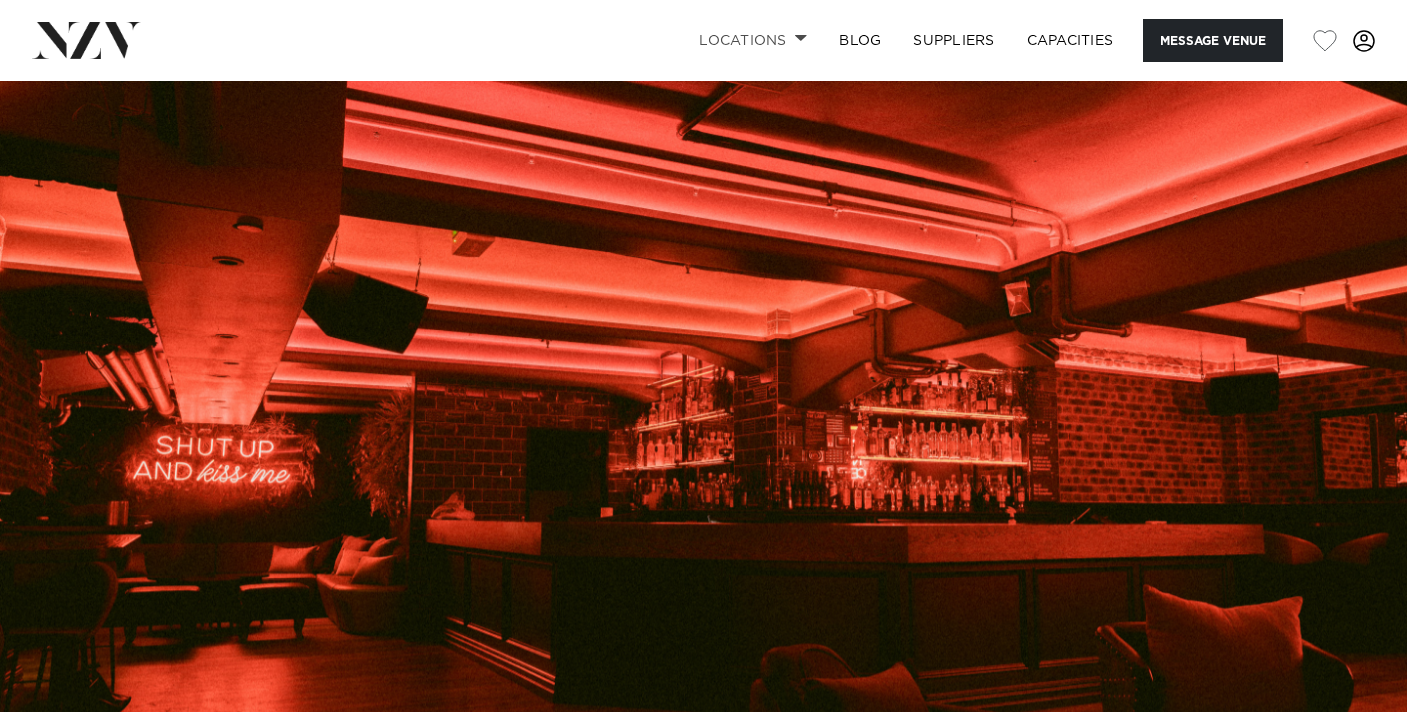 click on "Locations" at bounding box center (753, 40) 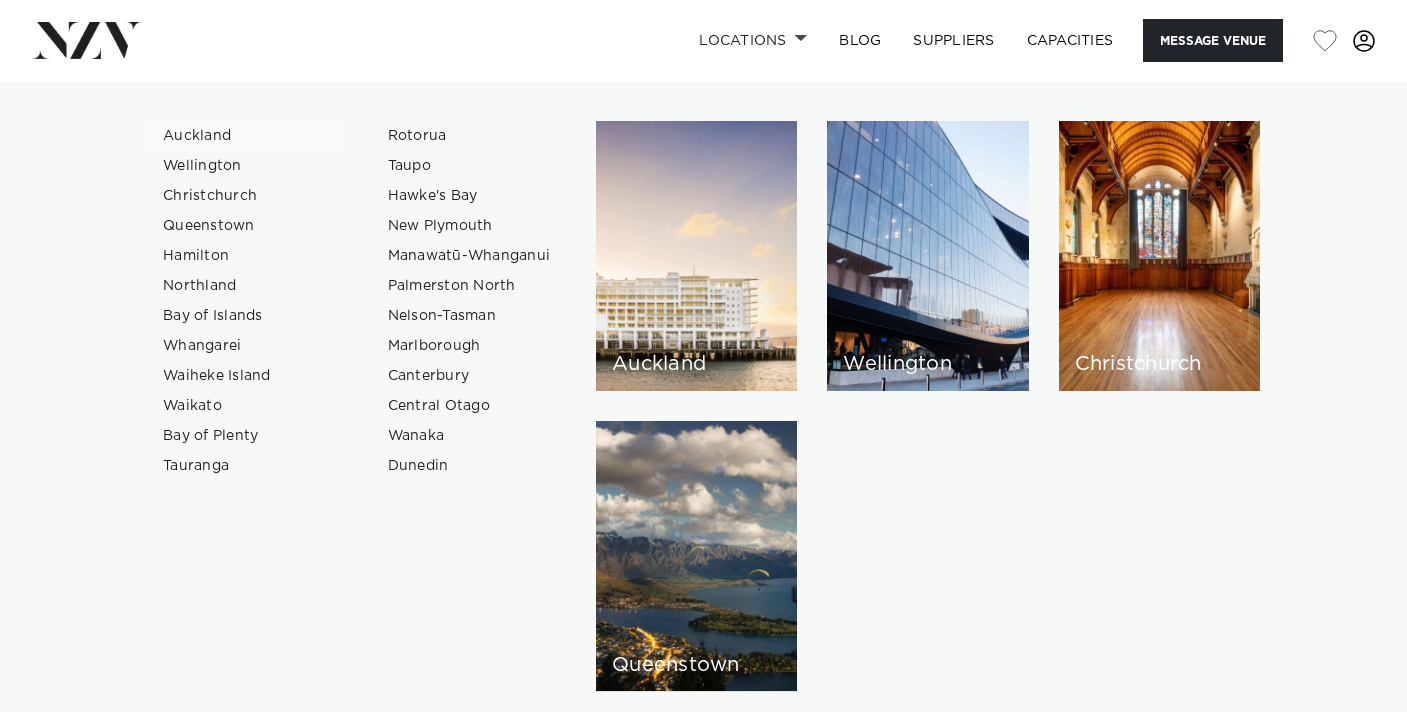 click on "Auckland" at bounding box center [244, 136] 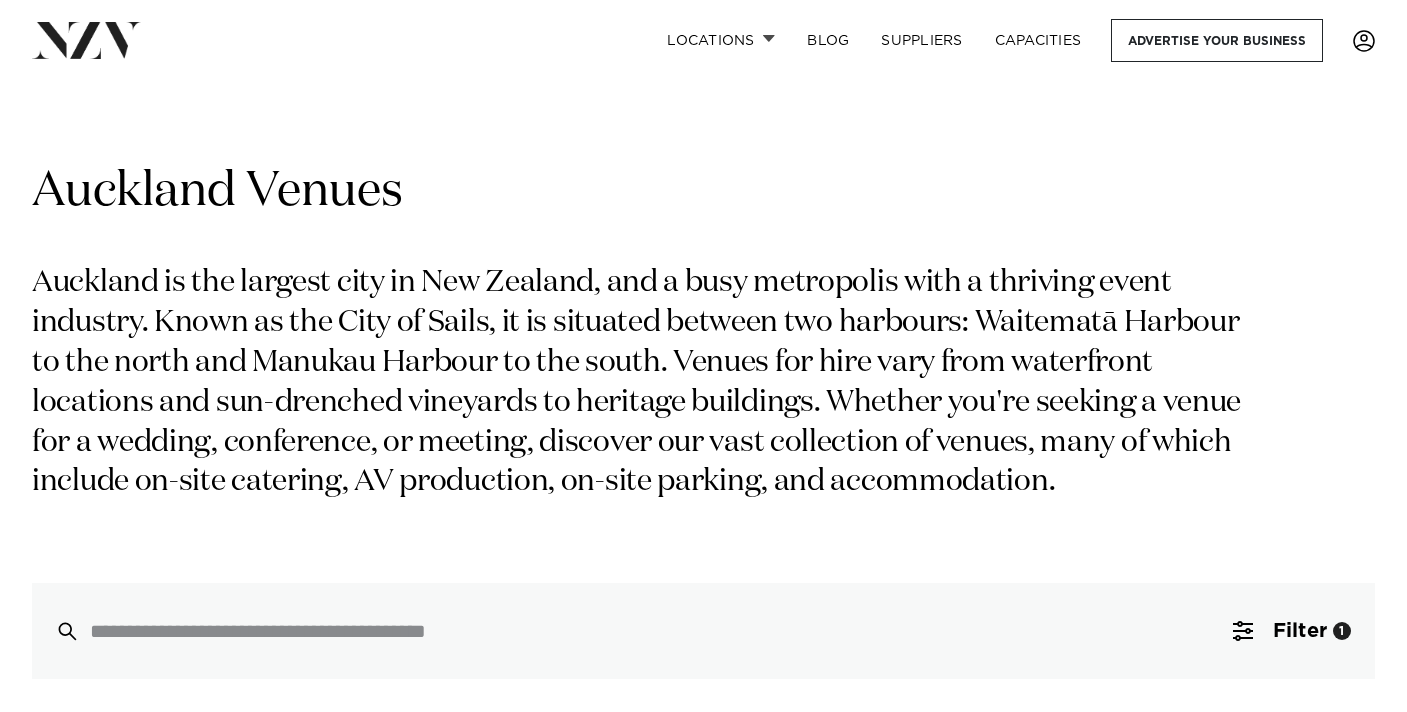 scroll, scrollTop: 210, scrollLeft: 0, axis: vertical 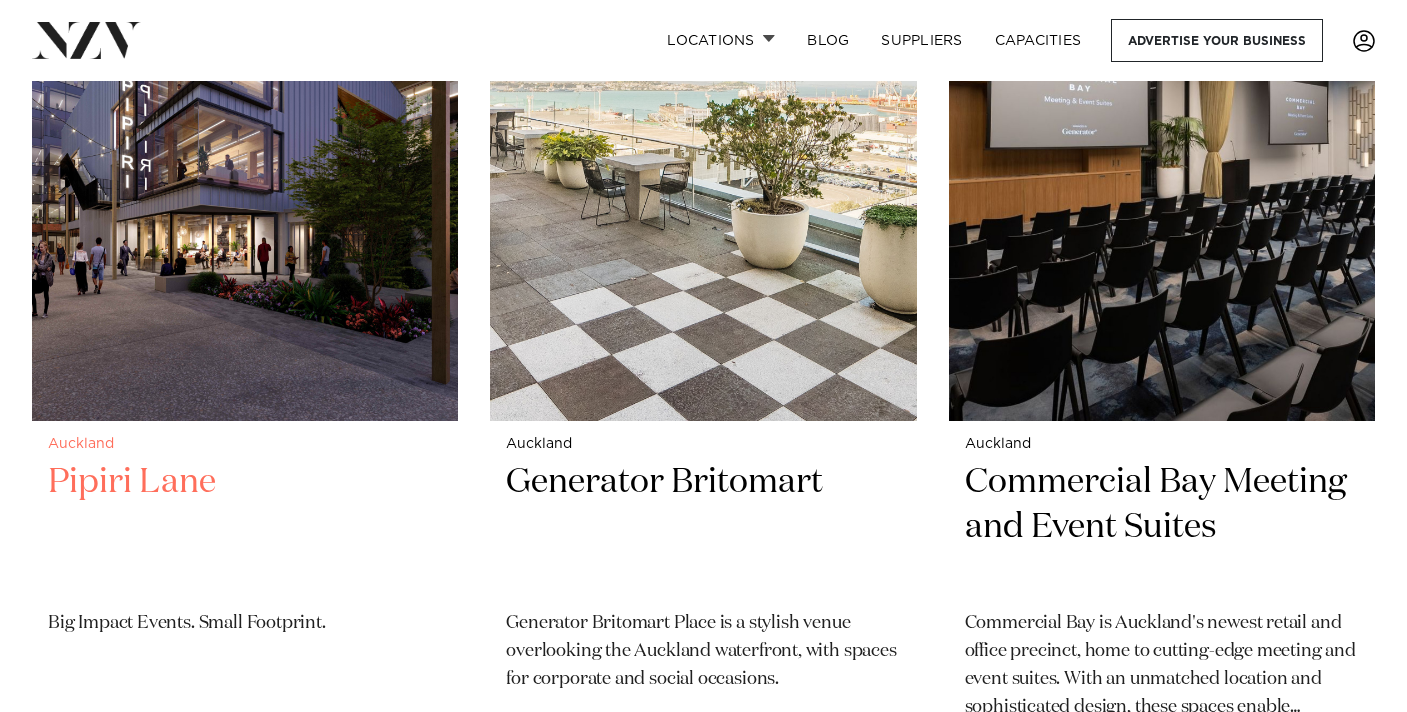 click on "Pipiri Lane" at bounding box center [245, 527] 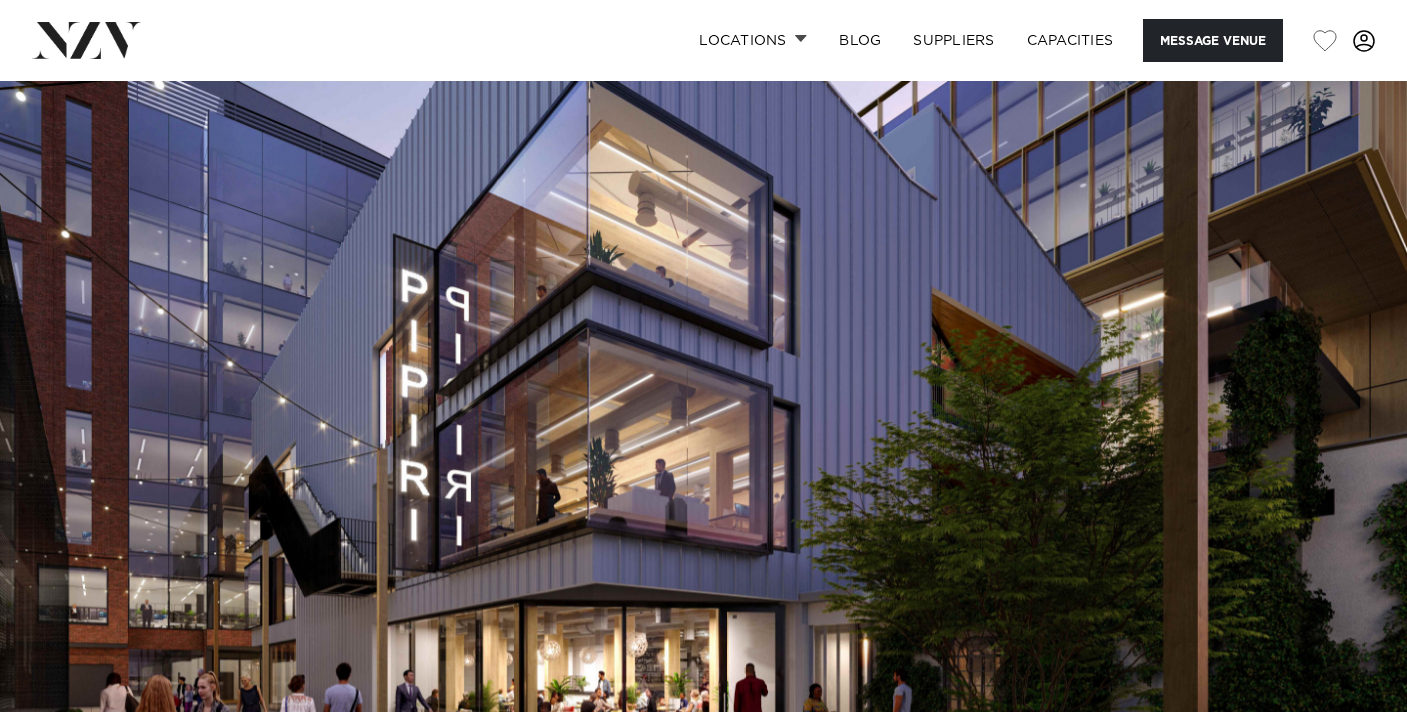 scroll, scrollTop: 0, scrollLeft: 0, axis: both 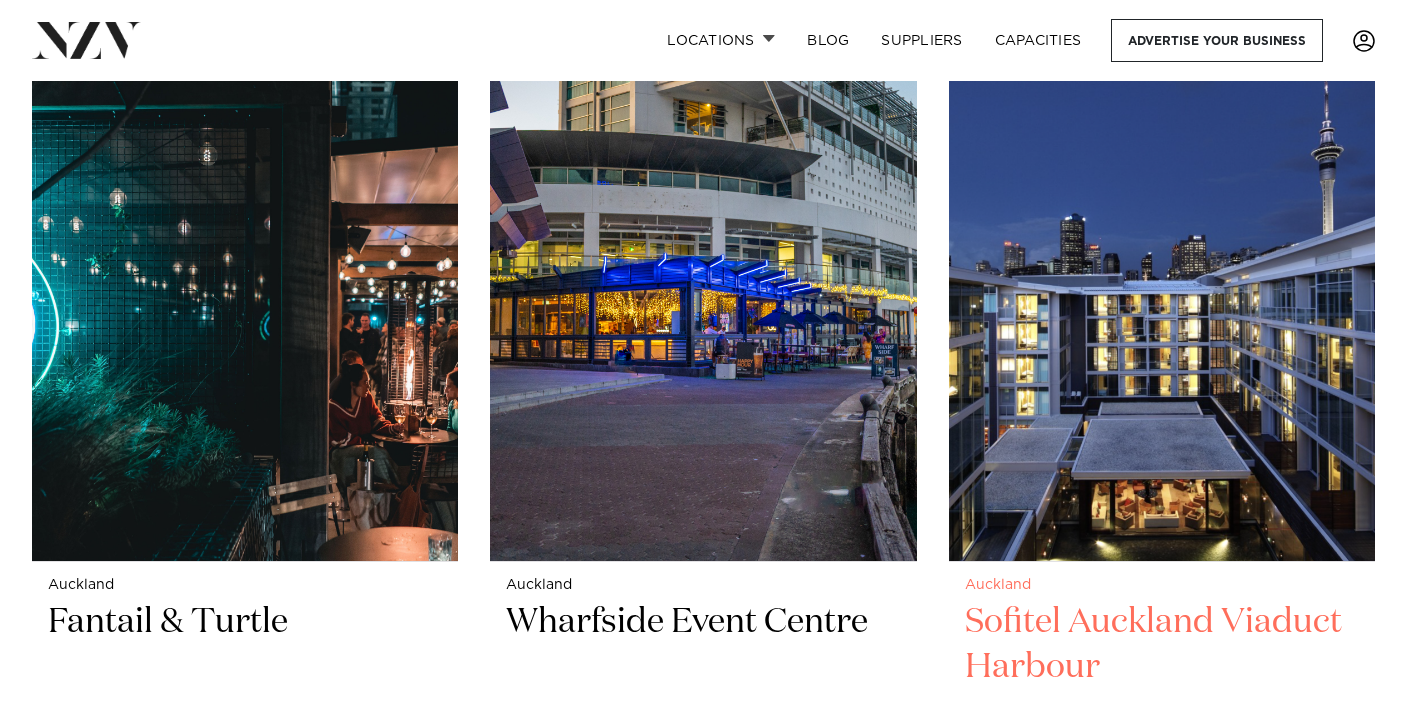 click on "Sofitel Auckland Viaduct Harbour" at bounding box center (1162, 667) 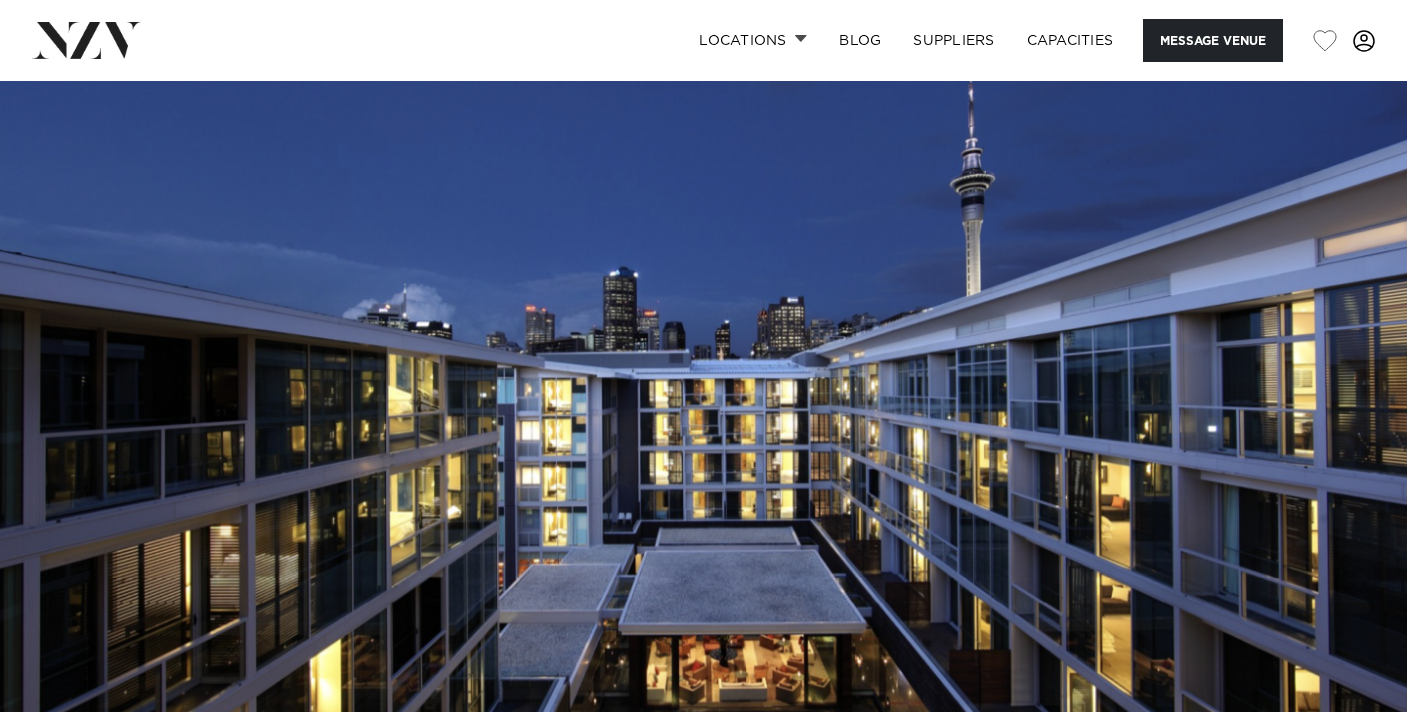 scroll, scrollTop: 0, scrollLeft: 0, axis: both 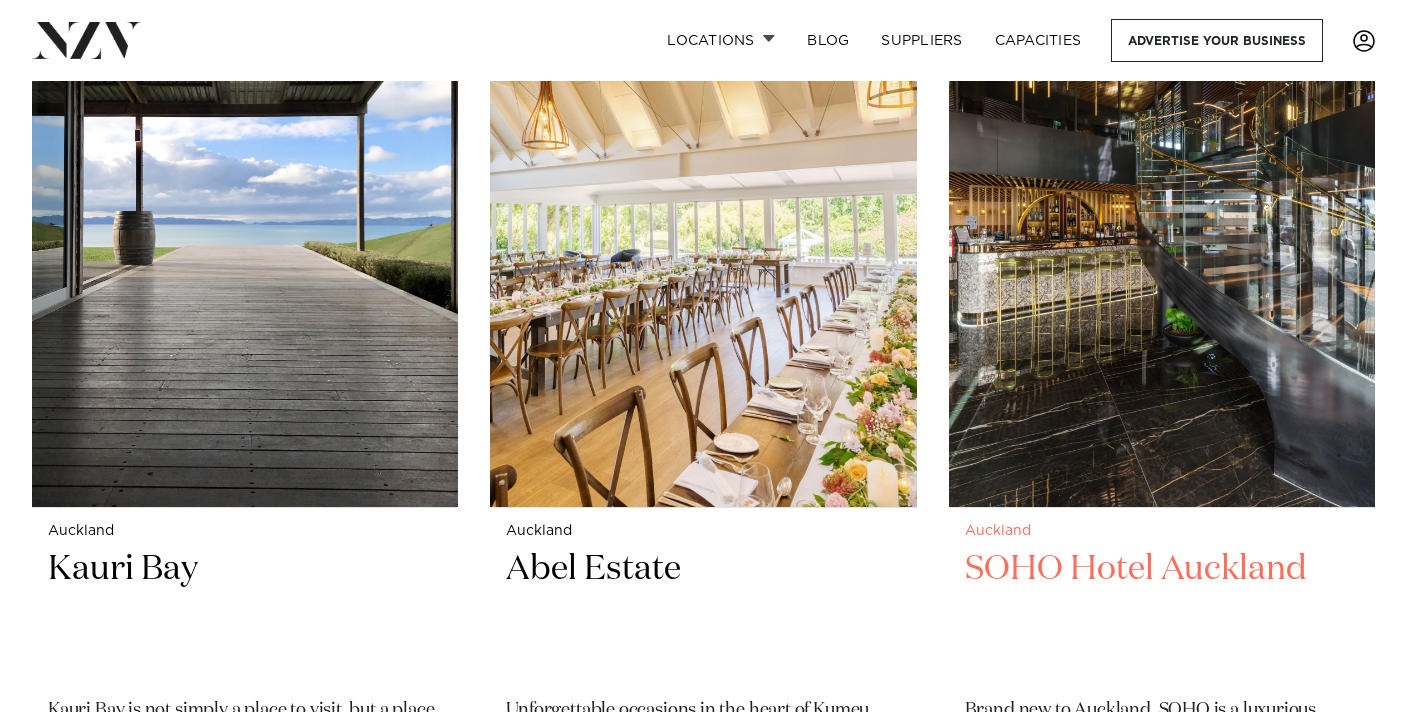 click on "SOHO Hotel Auckland" at bounding box center (1162, 614) 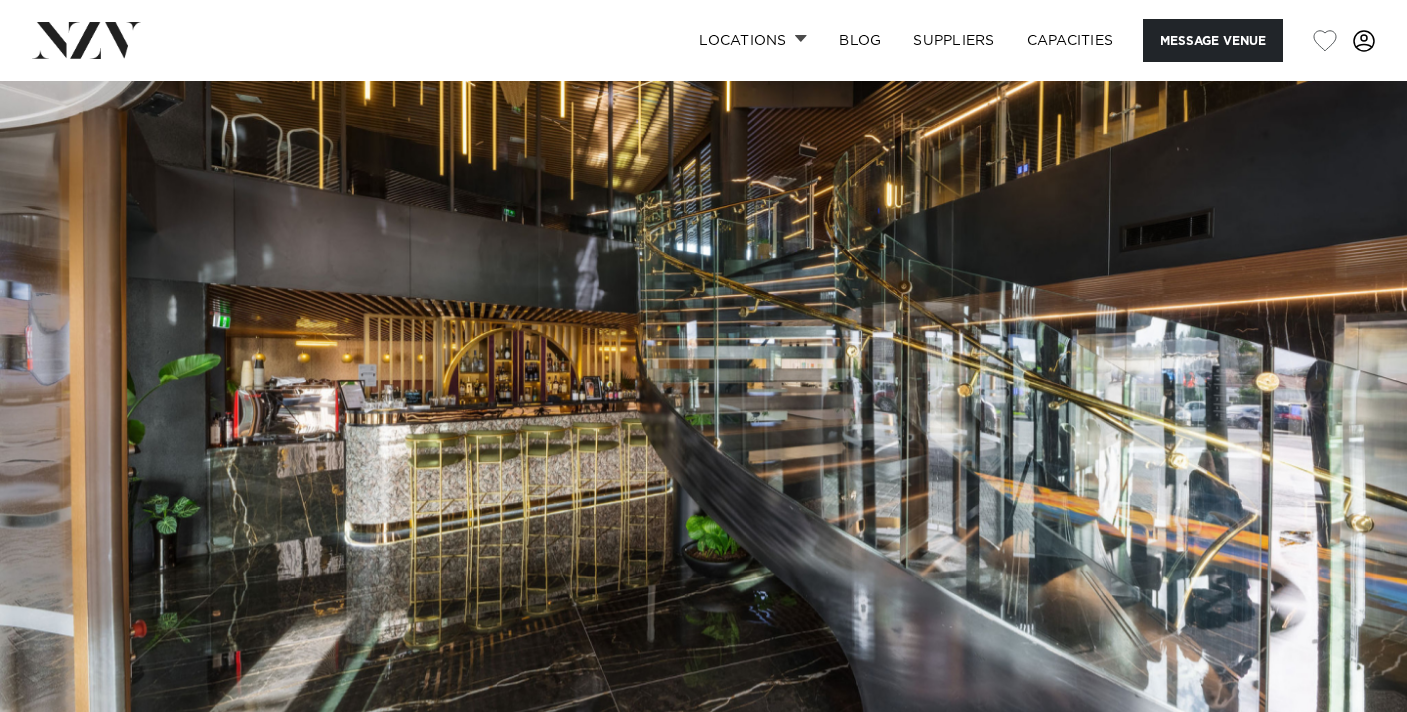 scroll, scrollTop: 0, scrollLeft: 0, axis: both 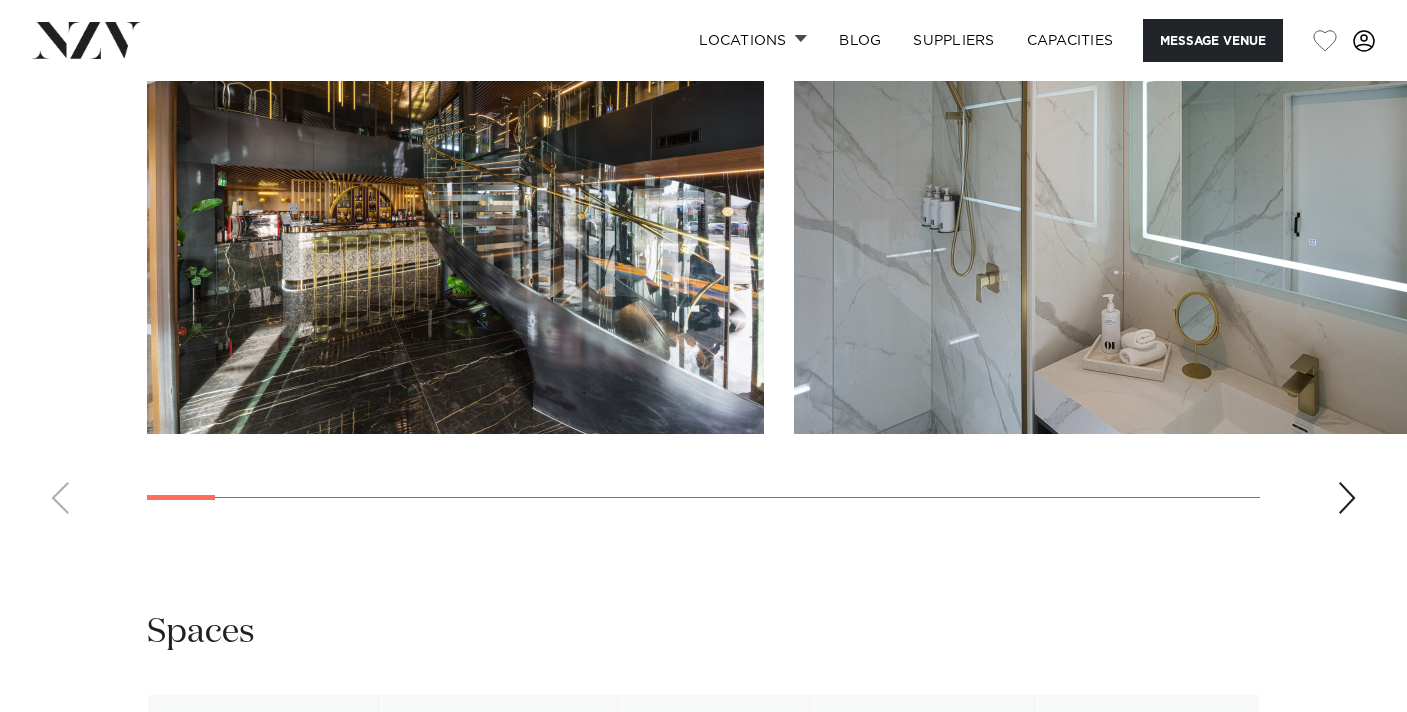 click at bounding box center [1347, 498] 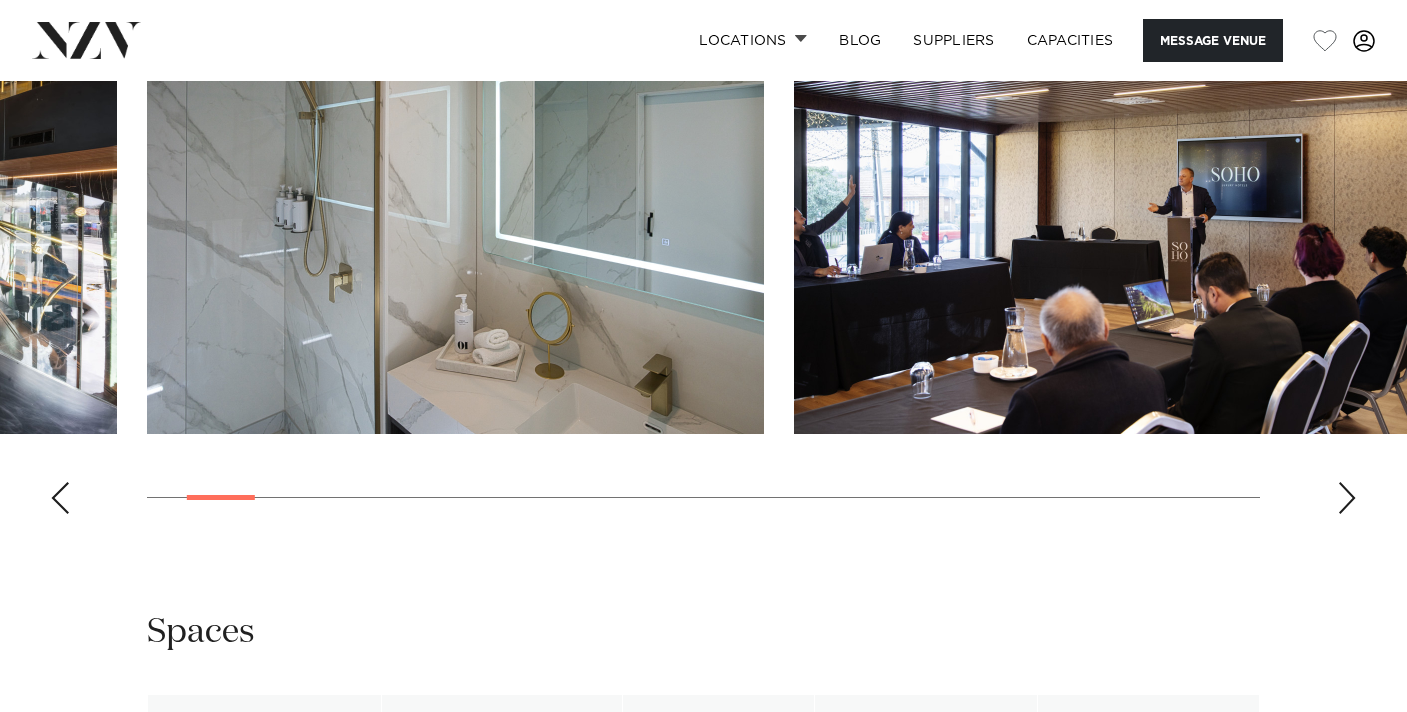 click at bounding box center (1347, 498) 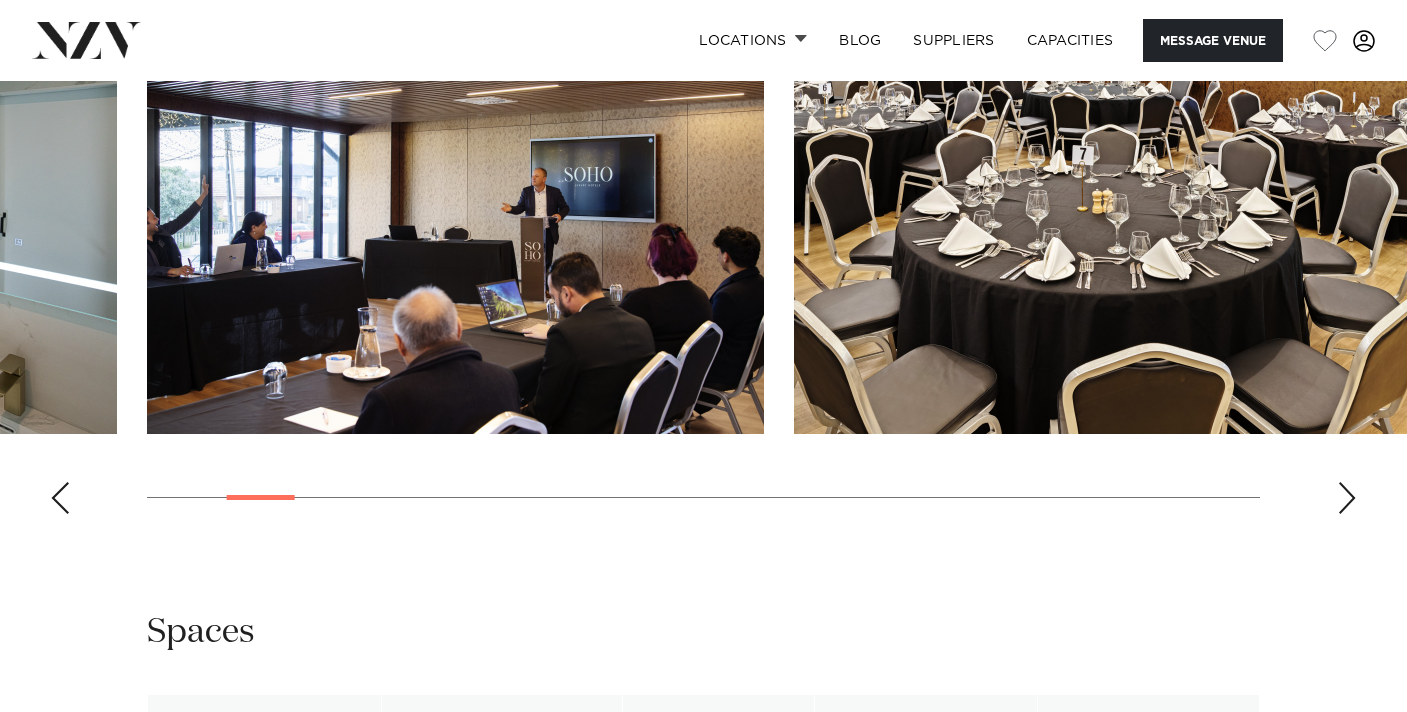click at bounding box center (1347, 498) 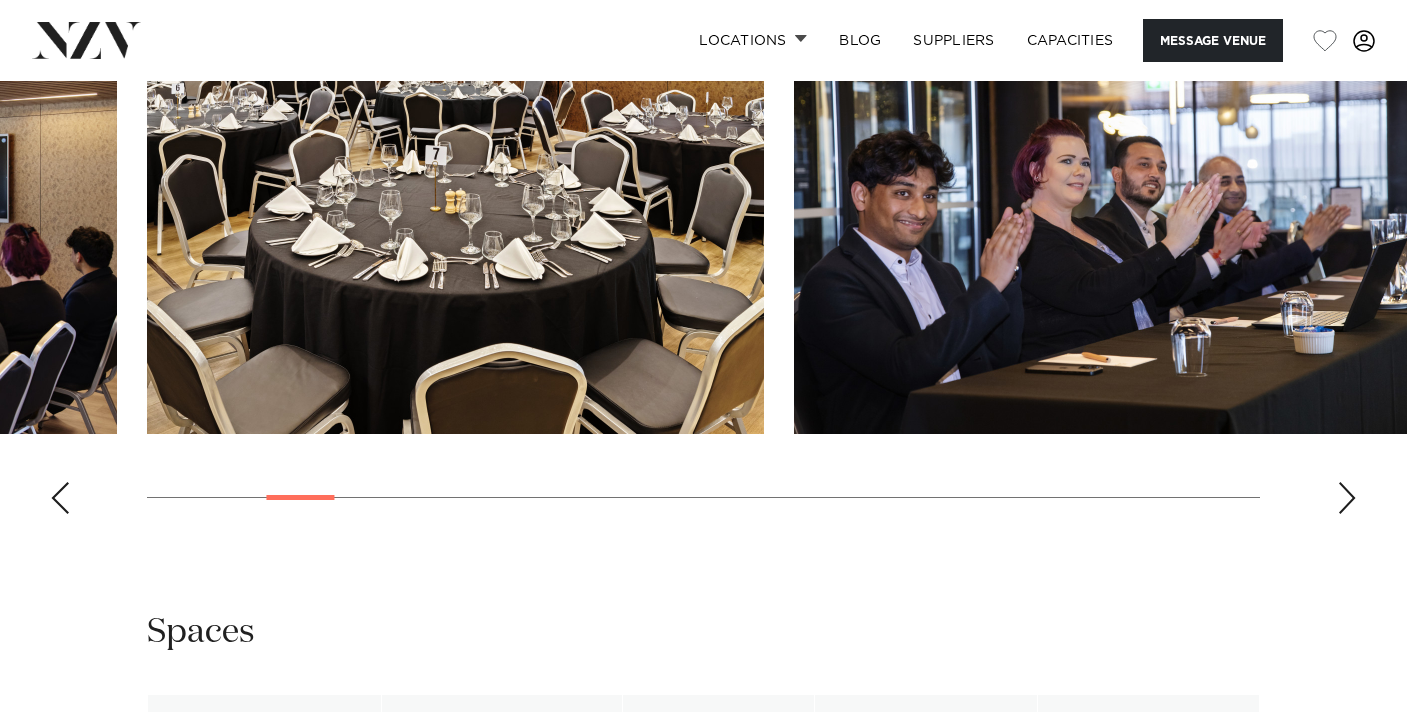 click at bounding box center (1347, 498) 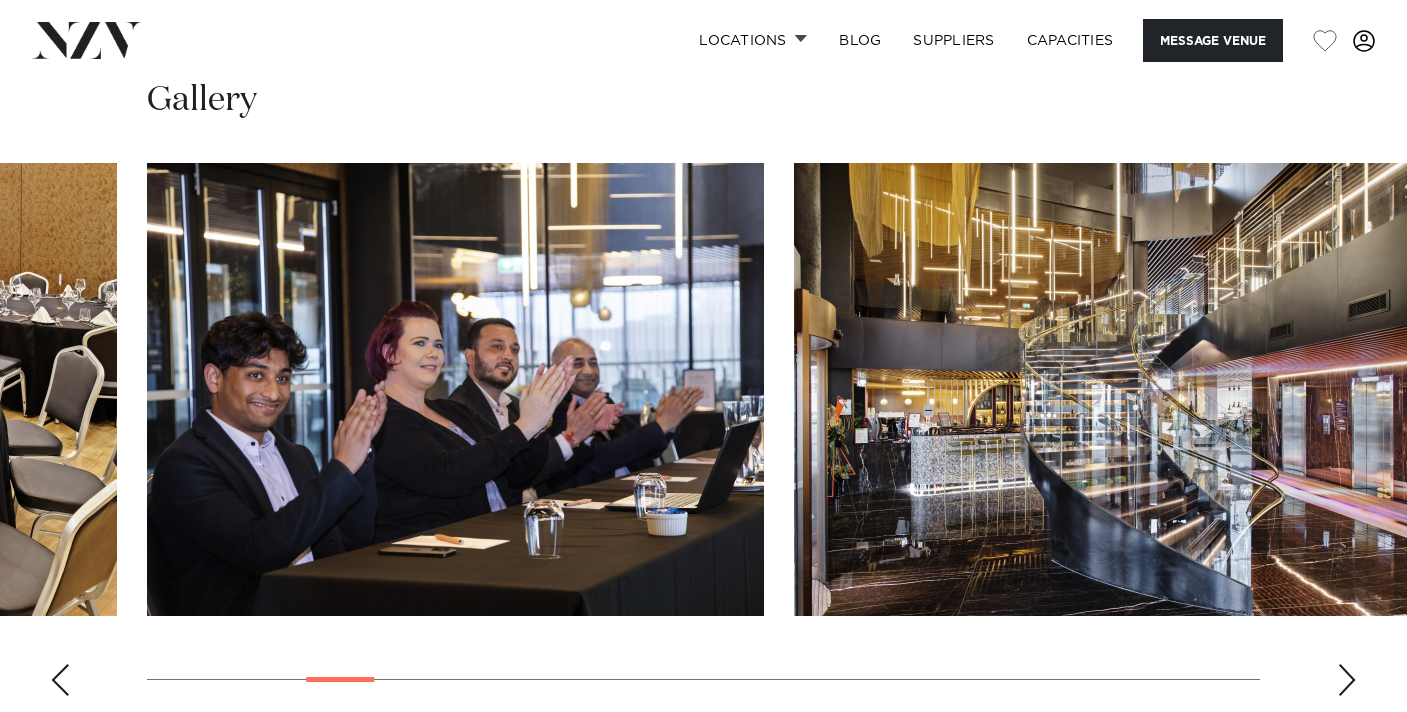 scroll, scrollTop: 1881, scrollLeft: 0, axis: vertical 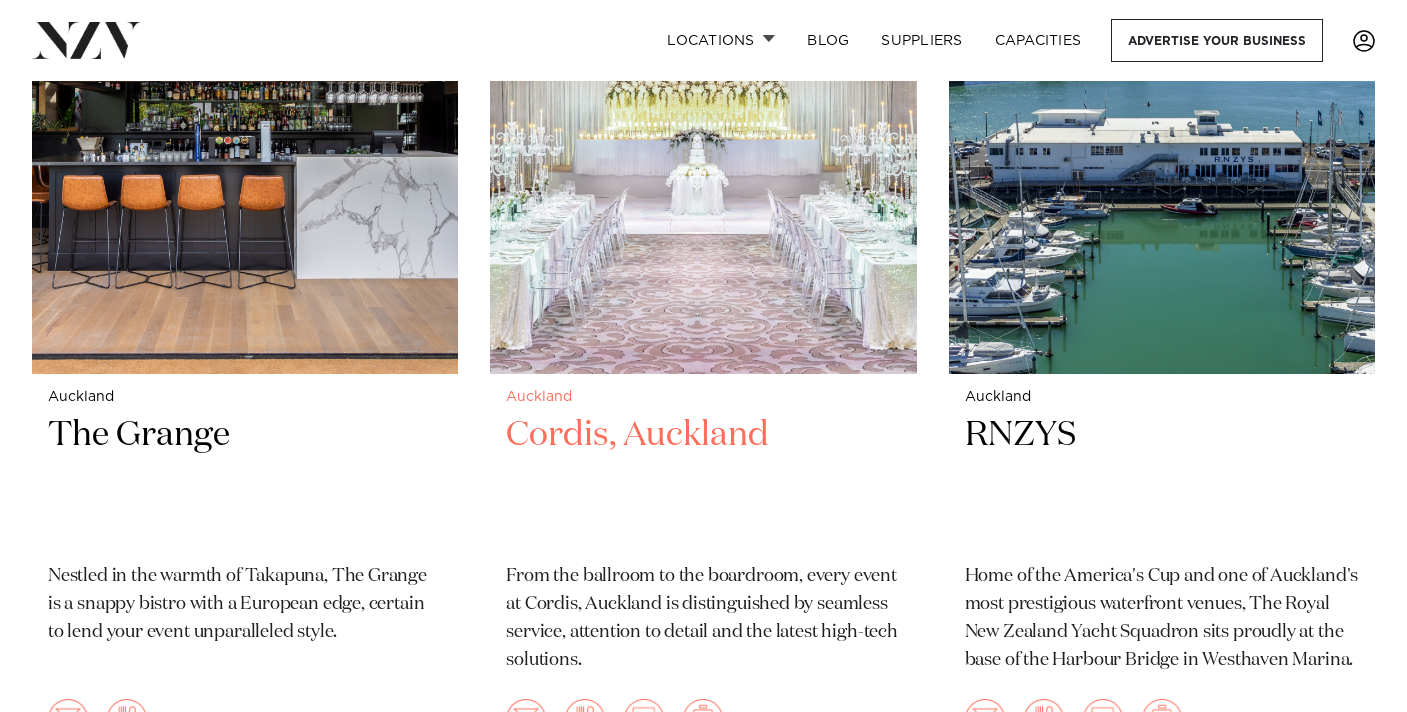 click on "Cordis, Auckland" at bounding box center [703, 480] 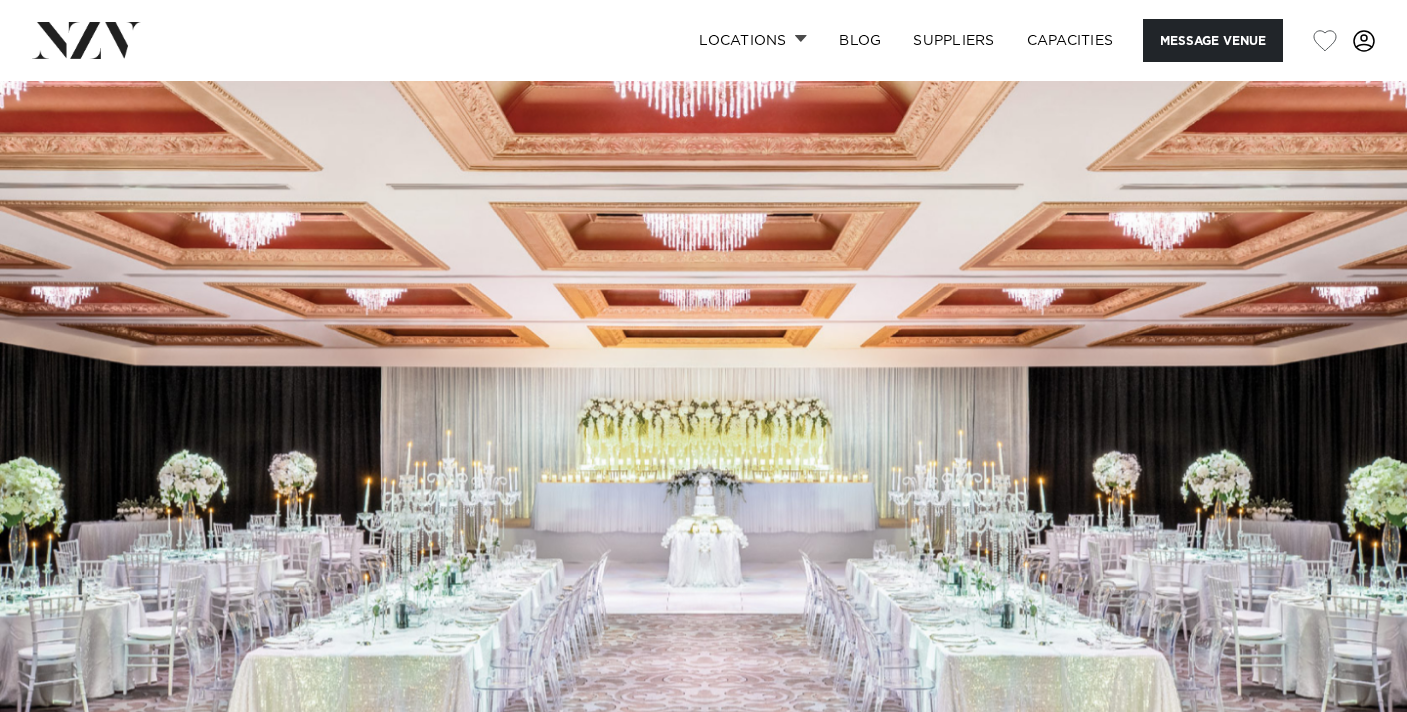 scroll, scrollTop: 0, scrollLeft: 0, axis: both 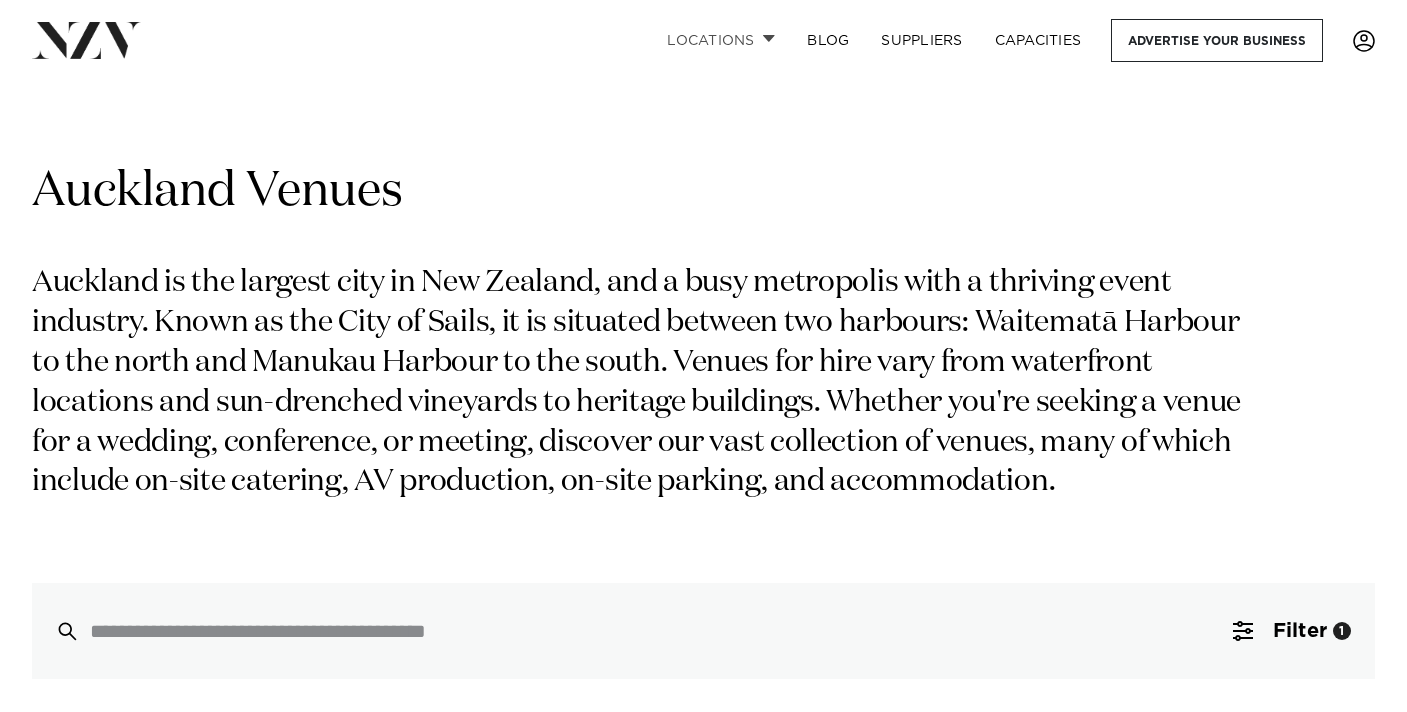click at bounding box center [769, 38] 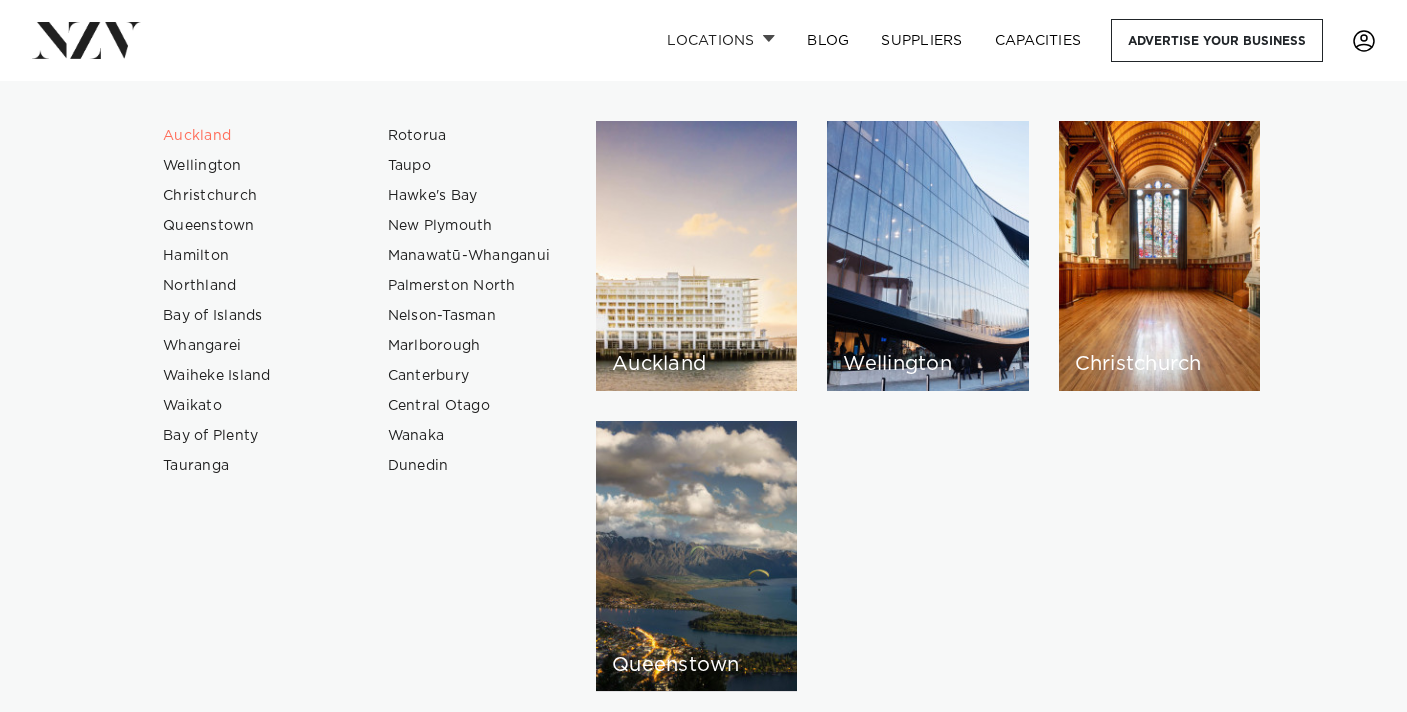 click on "Locations
Auckland
Wellington
Christchurch
Queenstown
Hamilton
Northland
Bay of Islands
Whangarei
Waiheke Island
Waikato
Bay of Plenty
Tauranga
Rotorua
Taupo
Hawke's Bay
New Plymouth
Manawatū-Whanganui
Palmerston North
Nelson-Tasman
Marlborough" at bounding box center [703, 40] 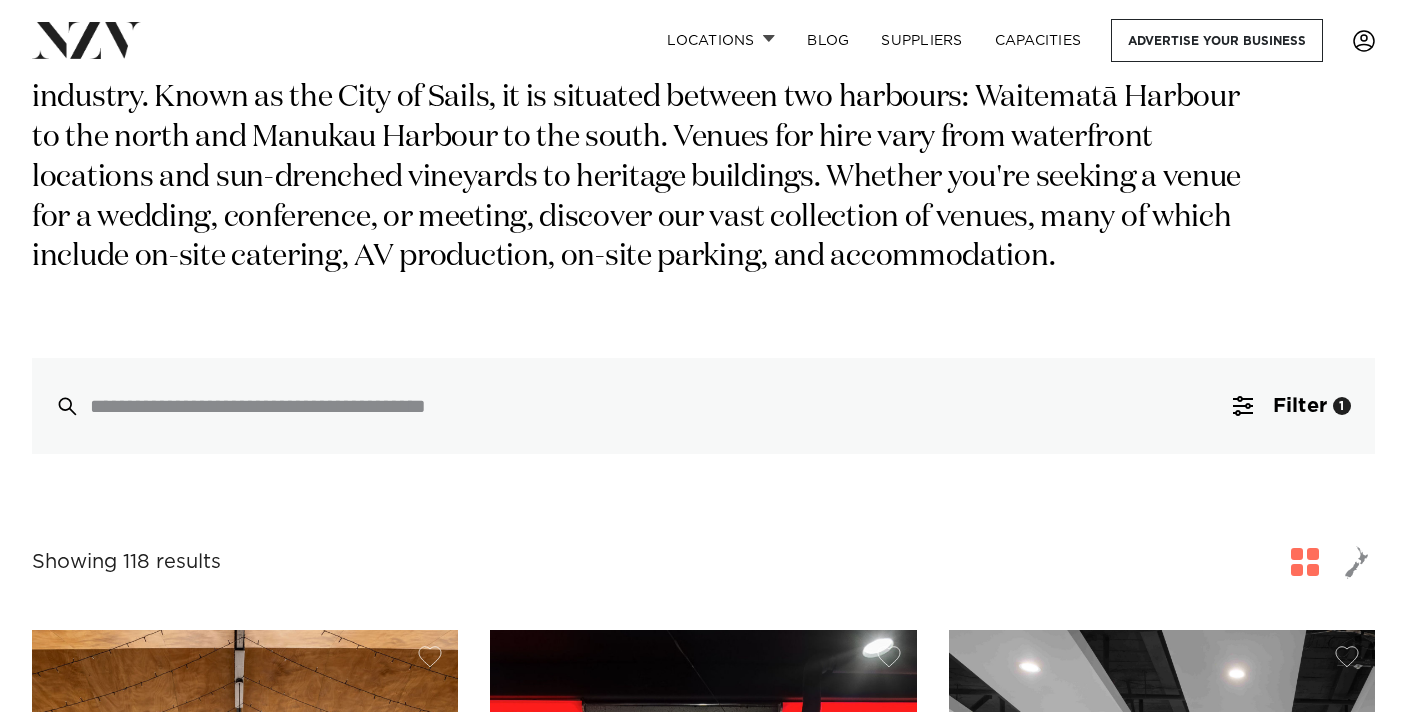 scroll, scrollTop: 312, scrollLeft: 0, axis: vertical 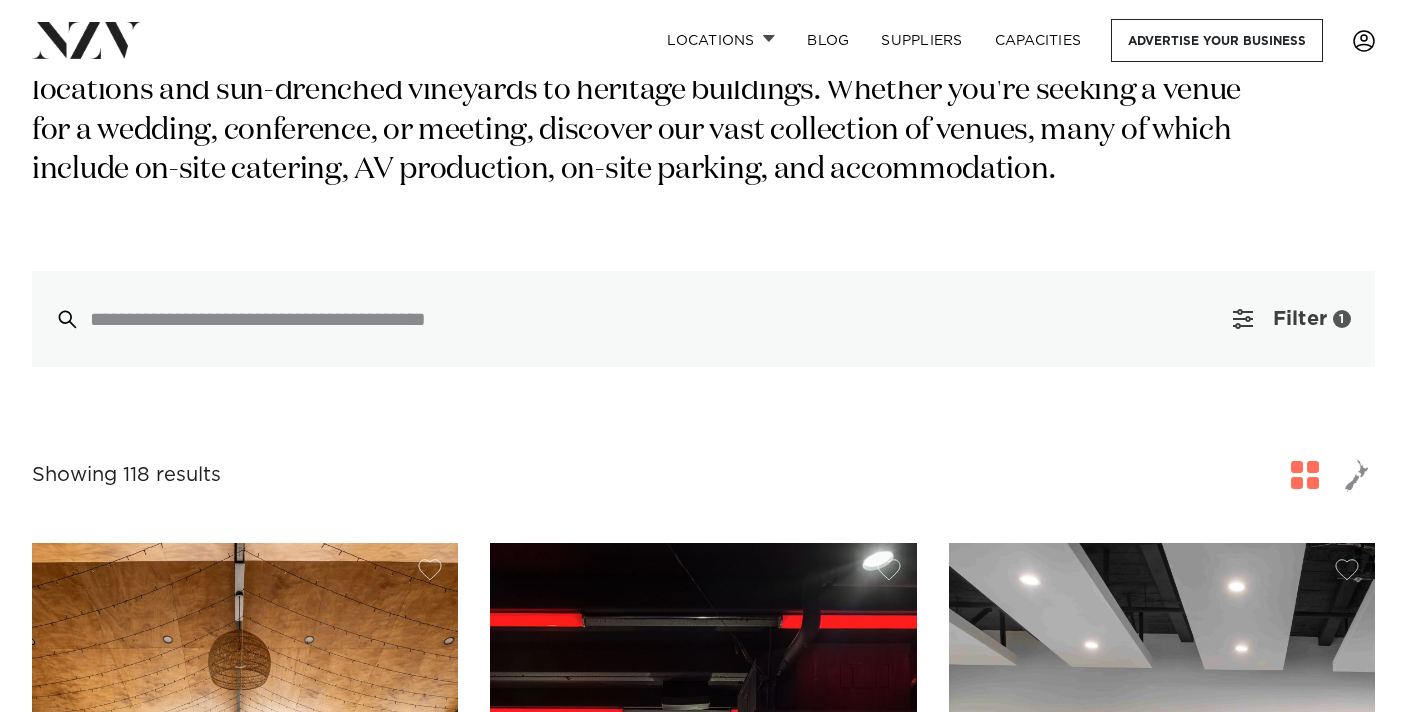 click on "Filter" at bounding box center [1300, 319] 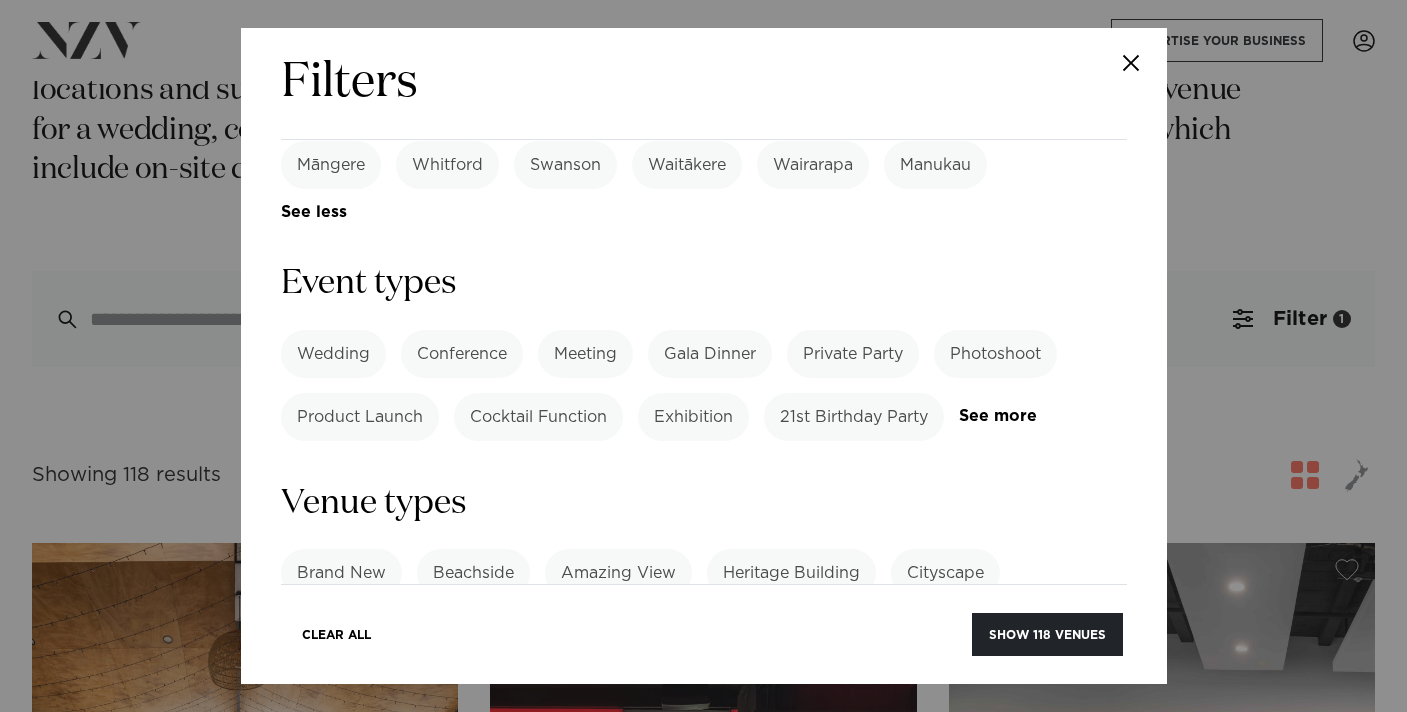 scroll, scrollTop: 669, scrollLeft: 0, axis: vertical 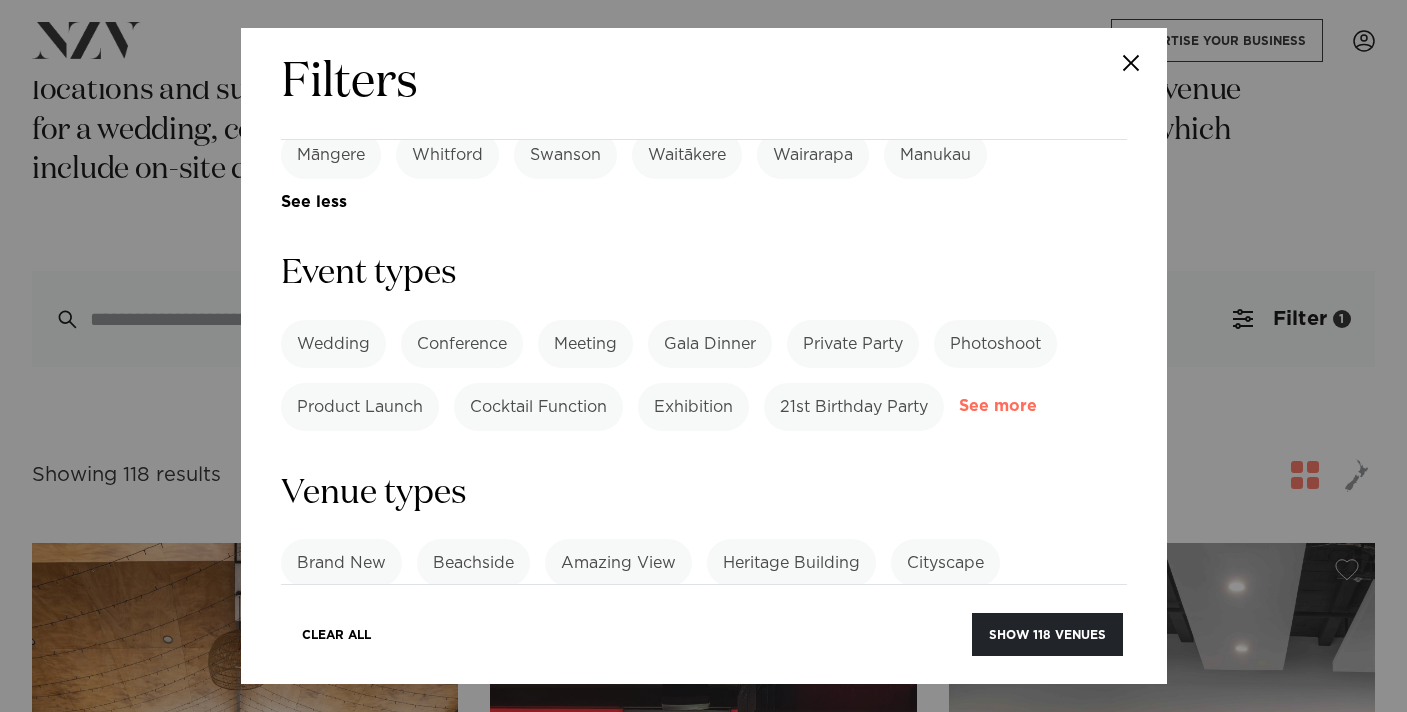 click on "See more" at bounding box center [1037, 406] 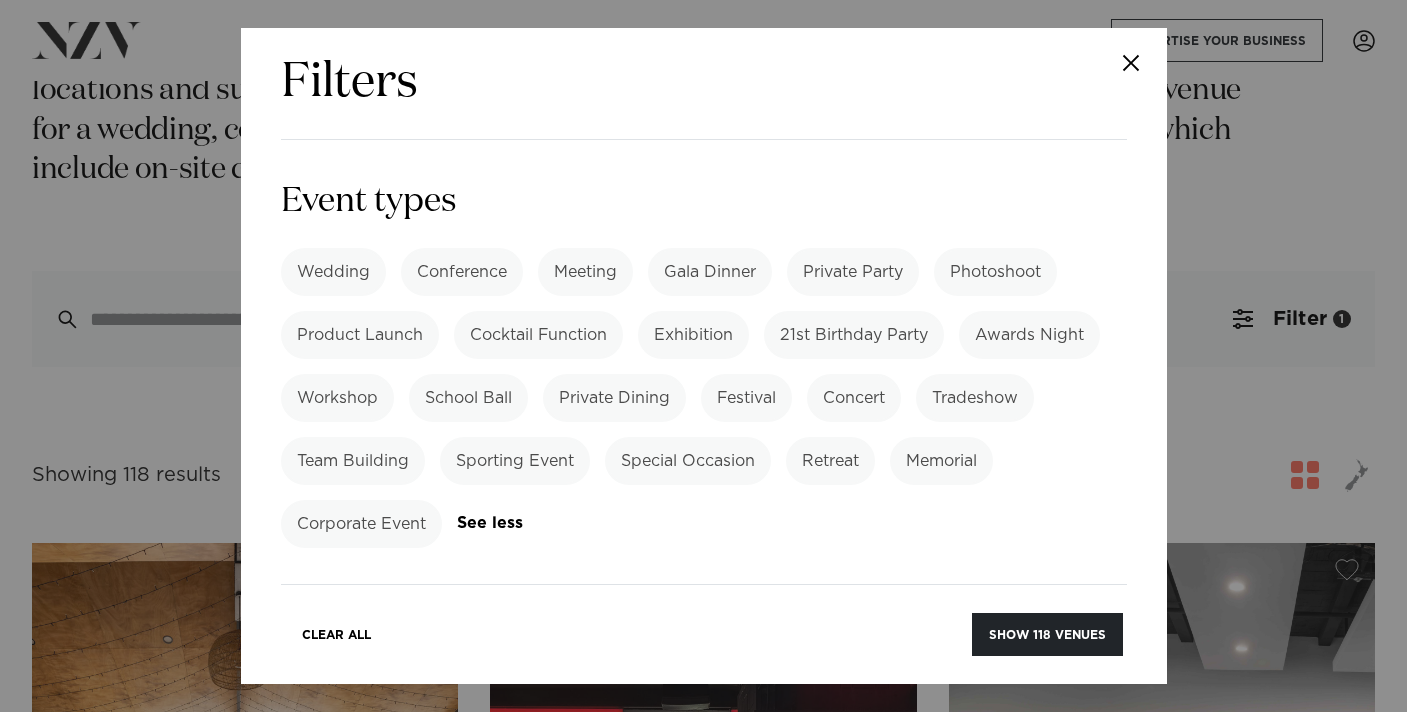 scroll, scrollTop: 743, scrollLeft: 0, axis: vertical 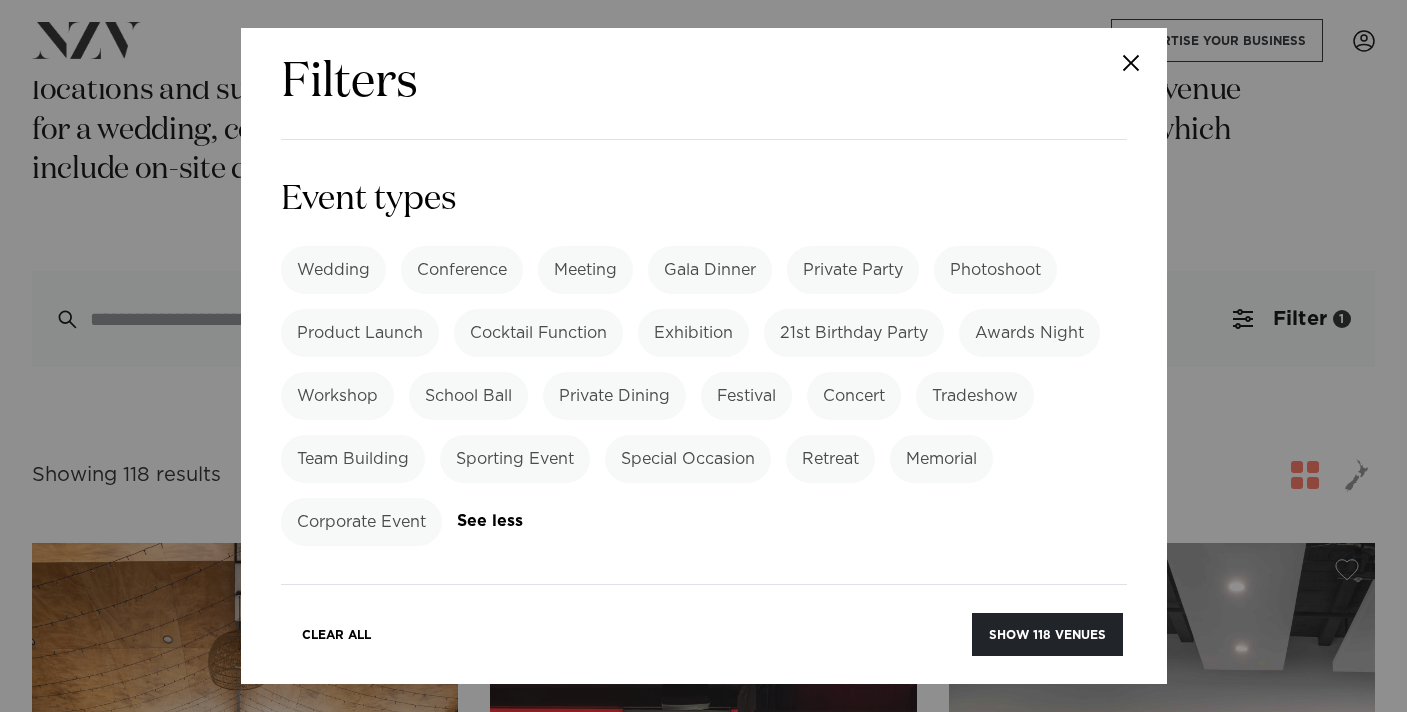 click on "Corporate Event" at bounding box center [361, 522] 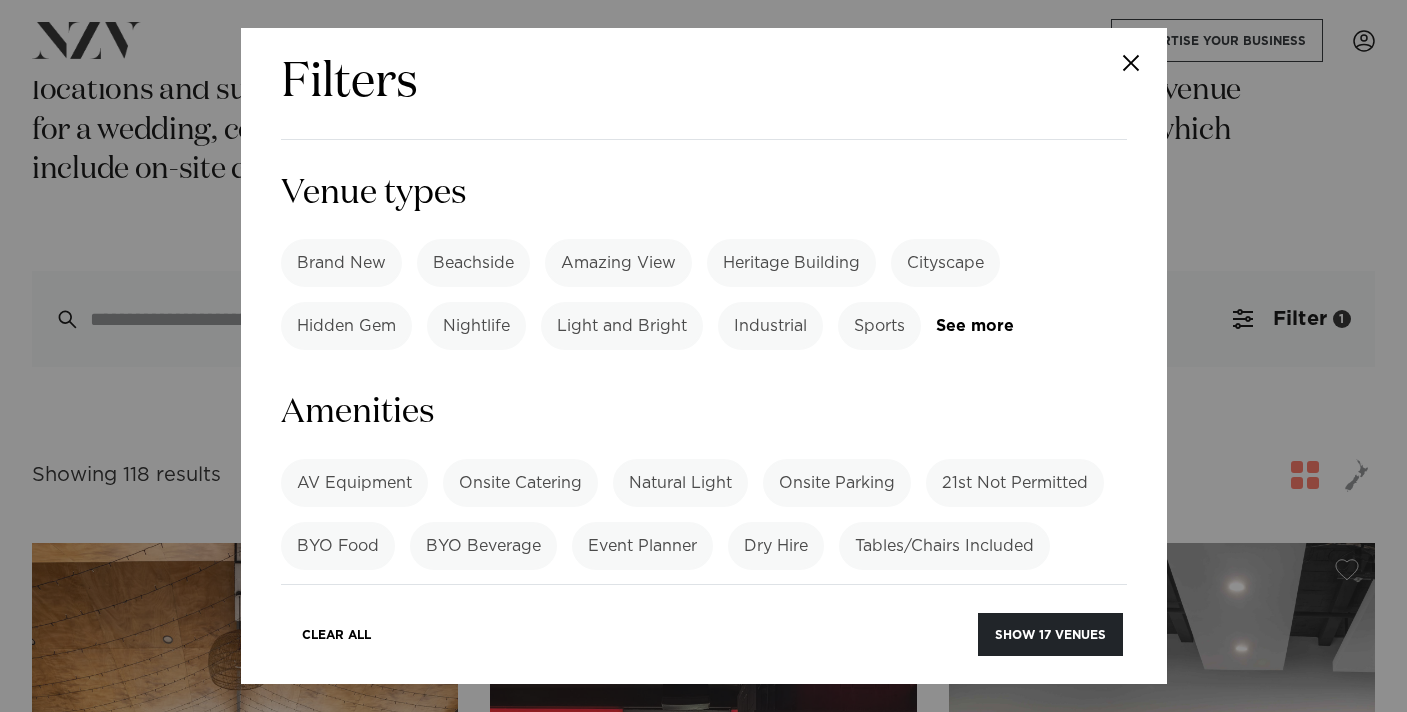 scroll, scrollTop: 1163, scrollLeft: 0, axis: vertical 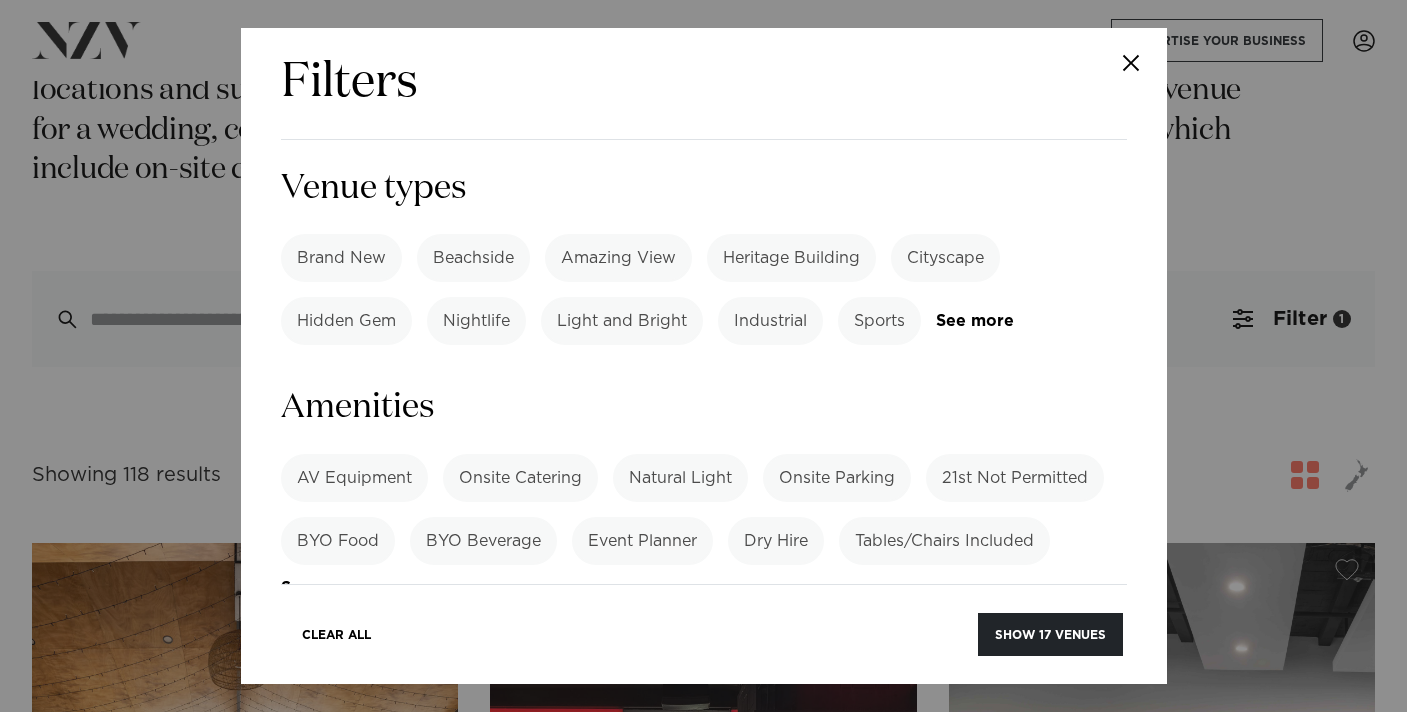 click on "Cityscape" at bounding box center [945, 258] 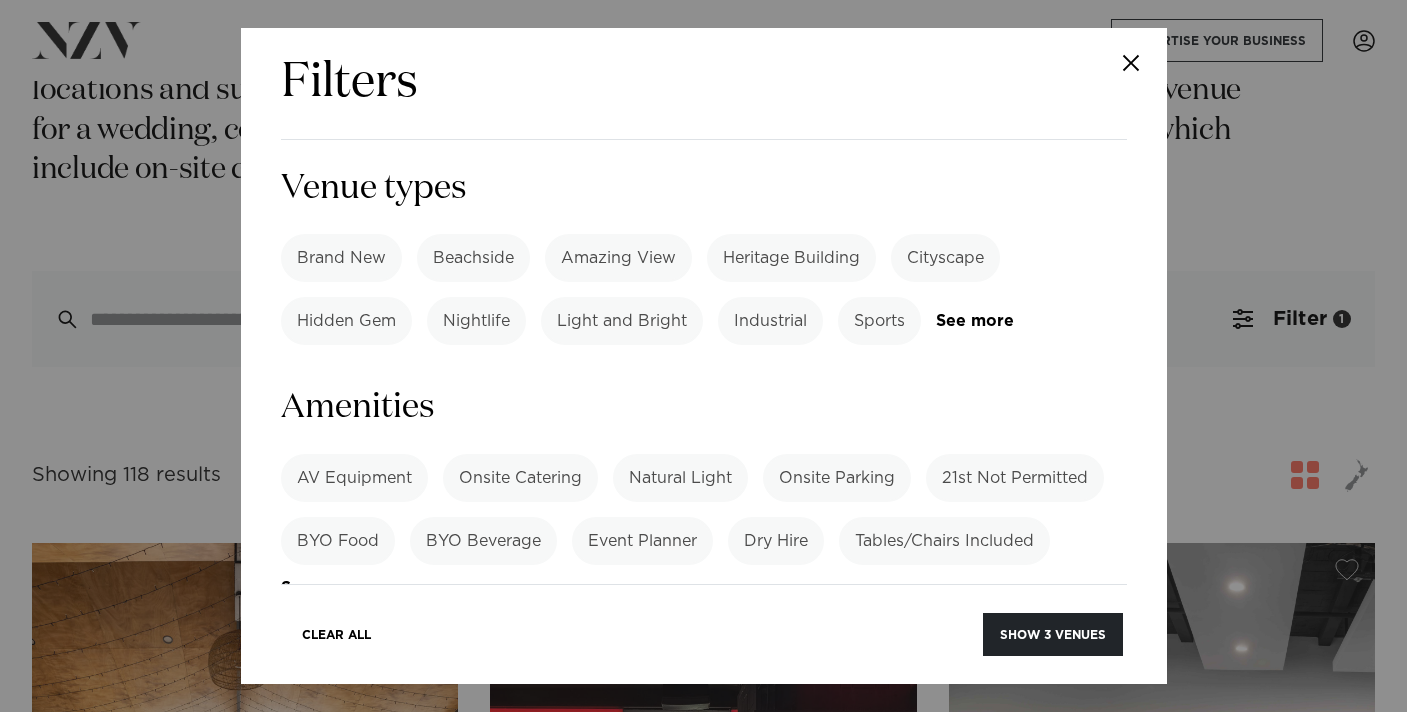 click on "Light and Bright" at bounding box center (622, 321) 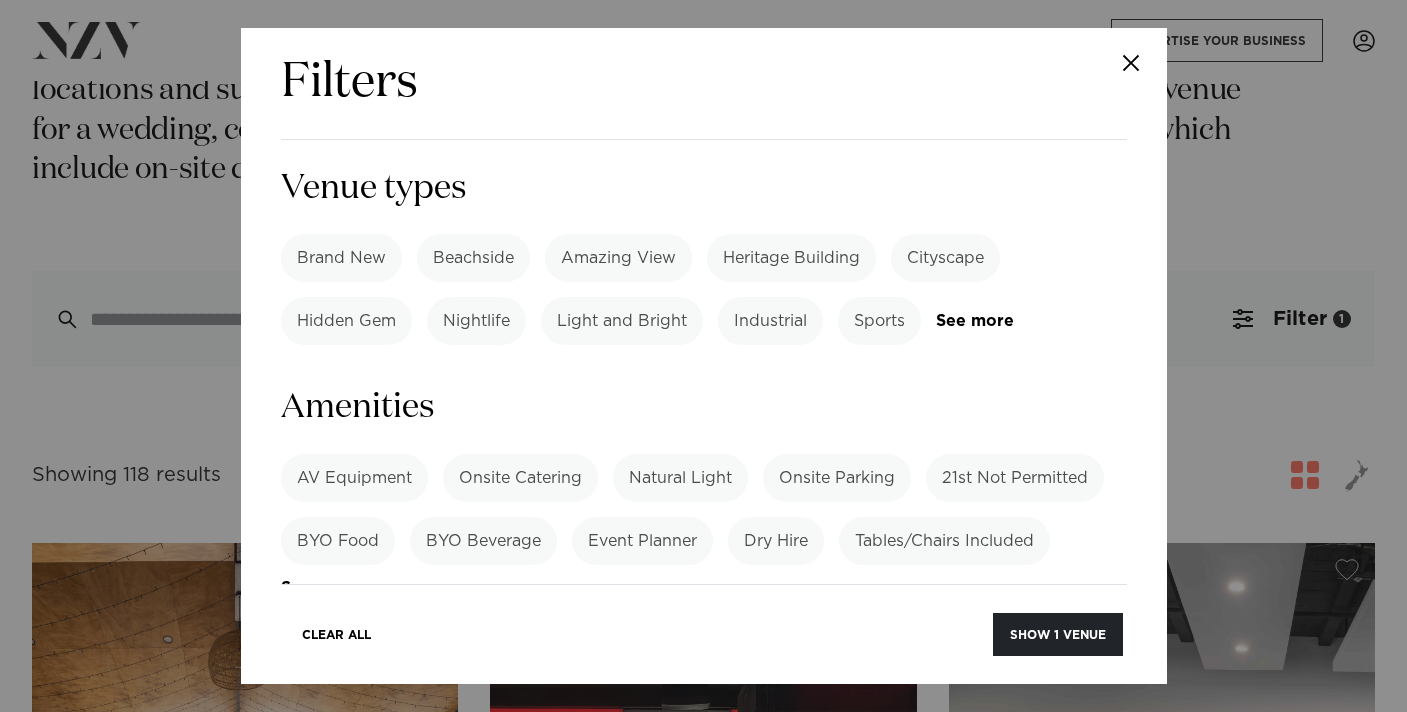 click on "Brand New" at bounding box center (341, 258) 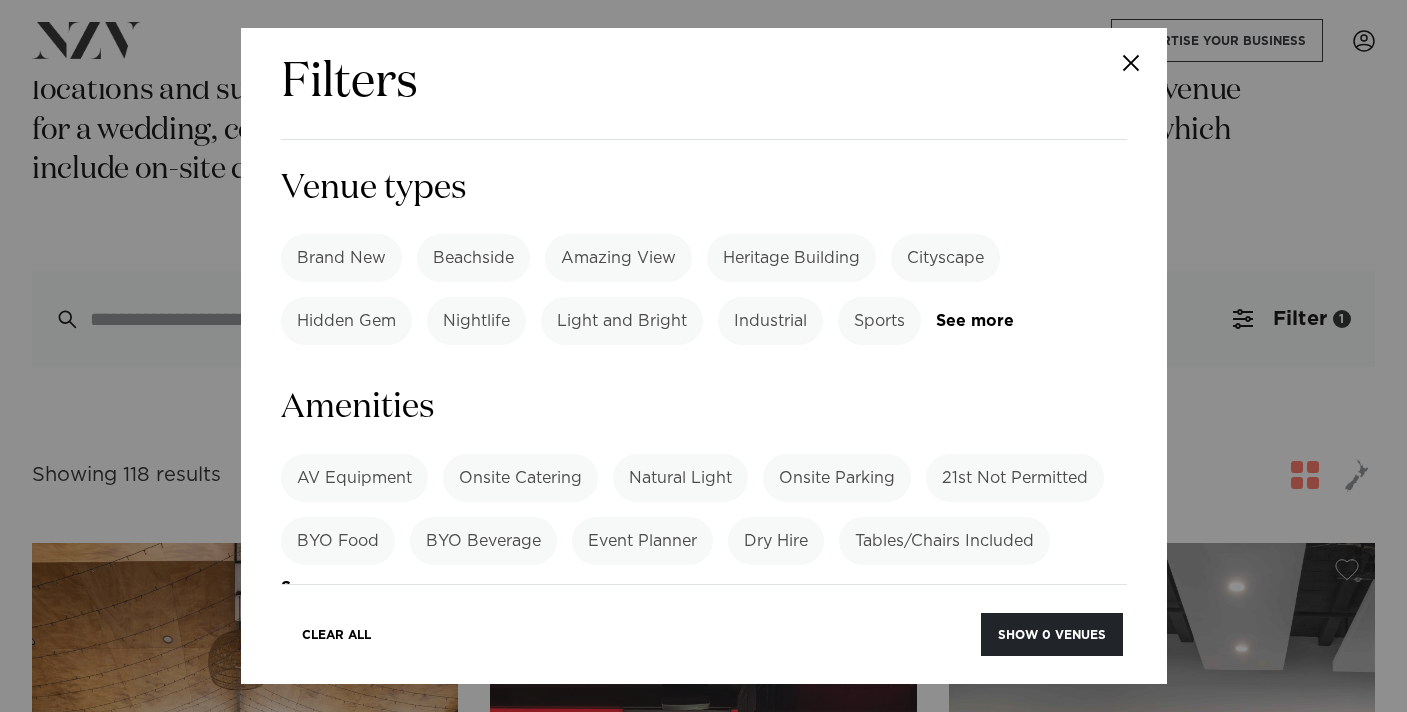 click on "Heritage Building" at bounding box center [791, 258] 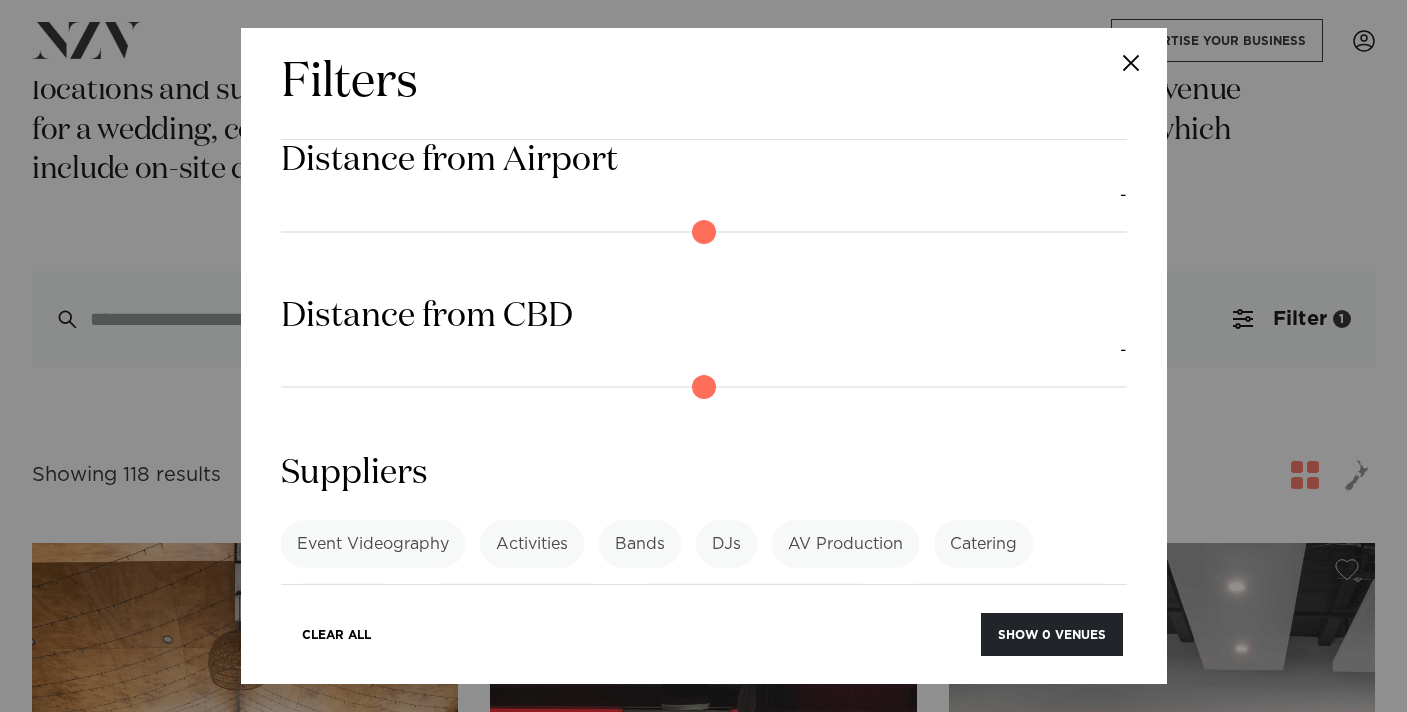 scroll, scrollTop: 1898, scrollLeft: 0, axis: vertical 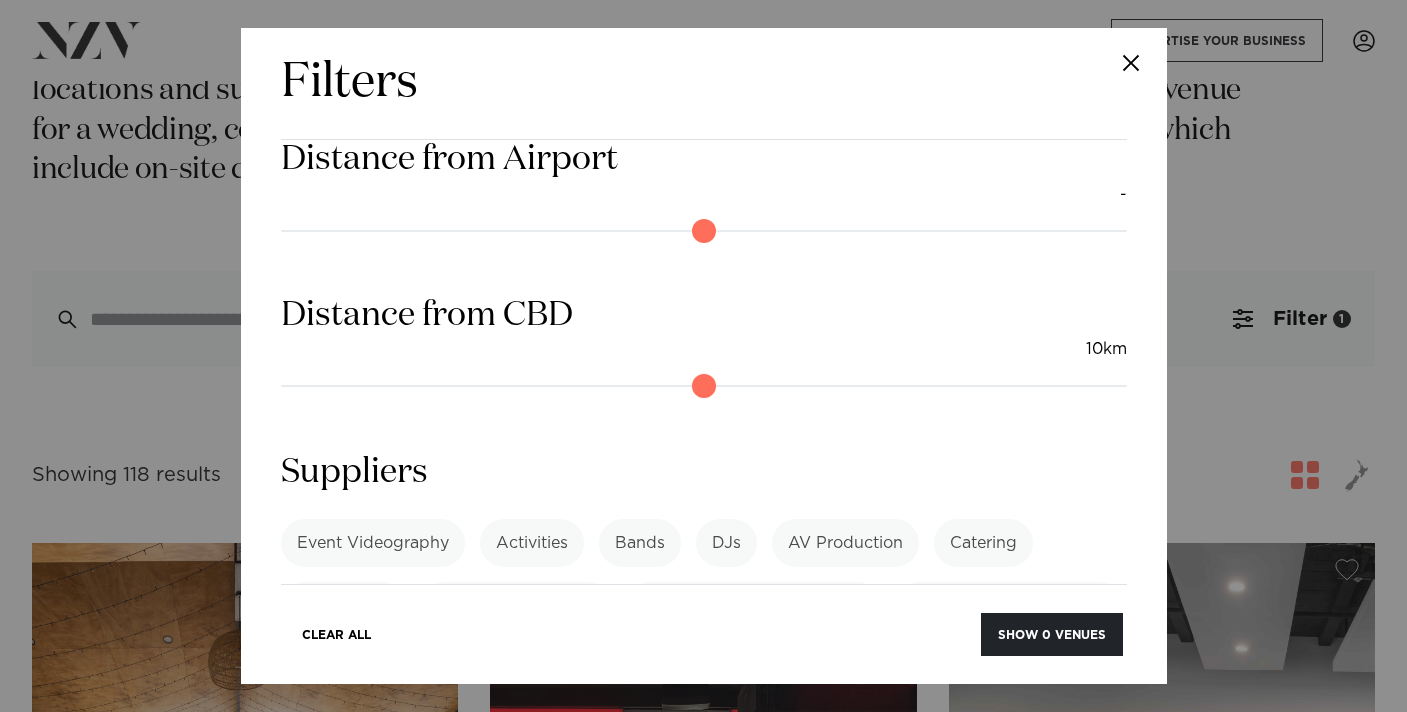 type on "*" 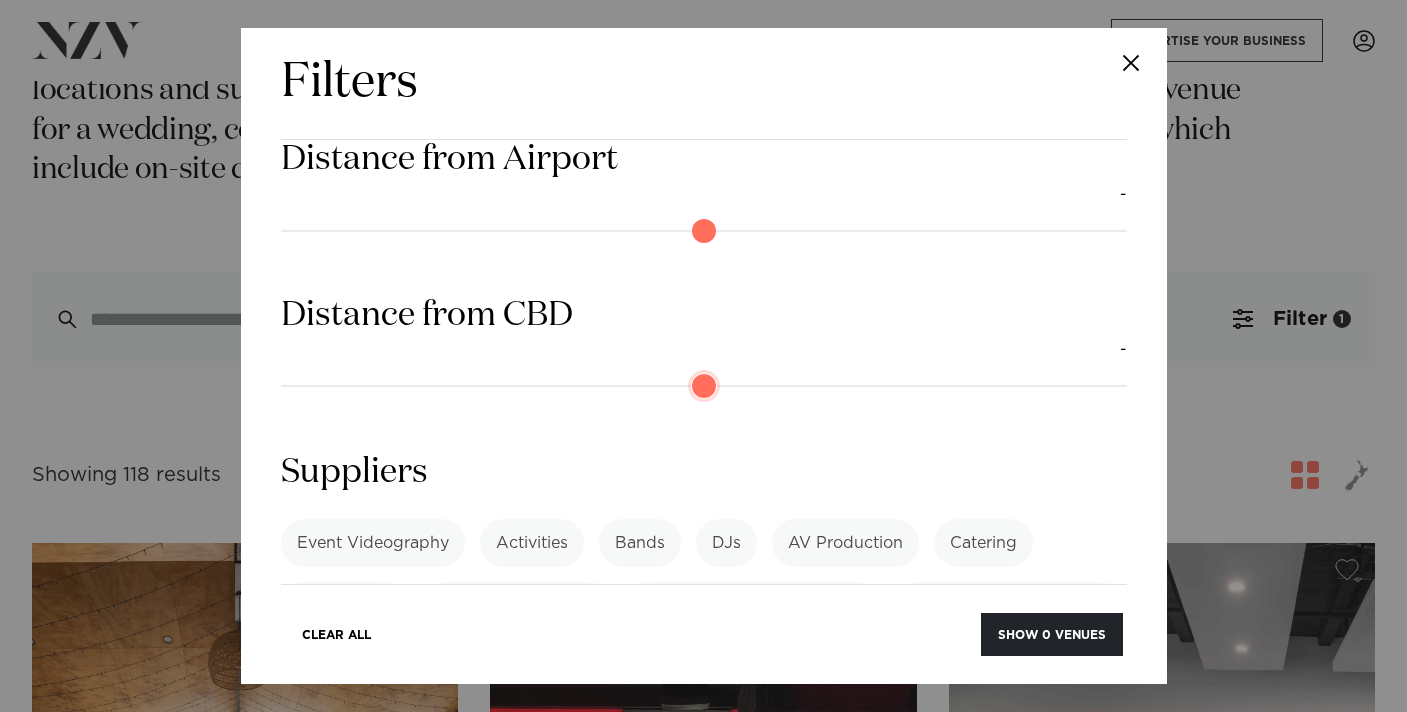 drag, startPoint x: 293, startPoint y: 386, endPoint x: 304, endPoint y: 375, distance: 15.556349 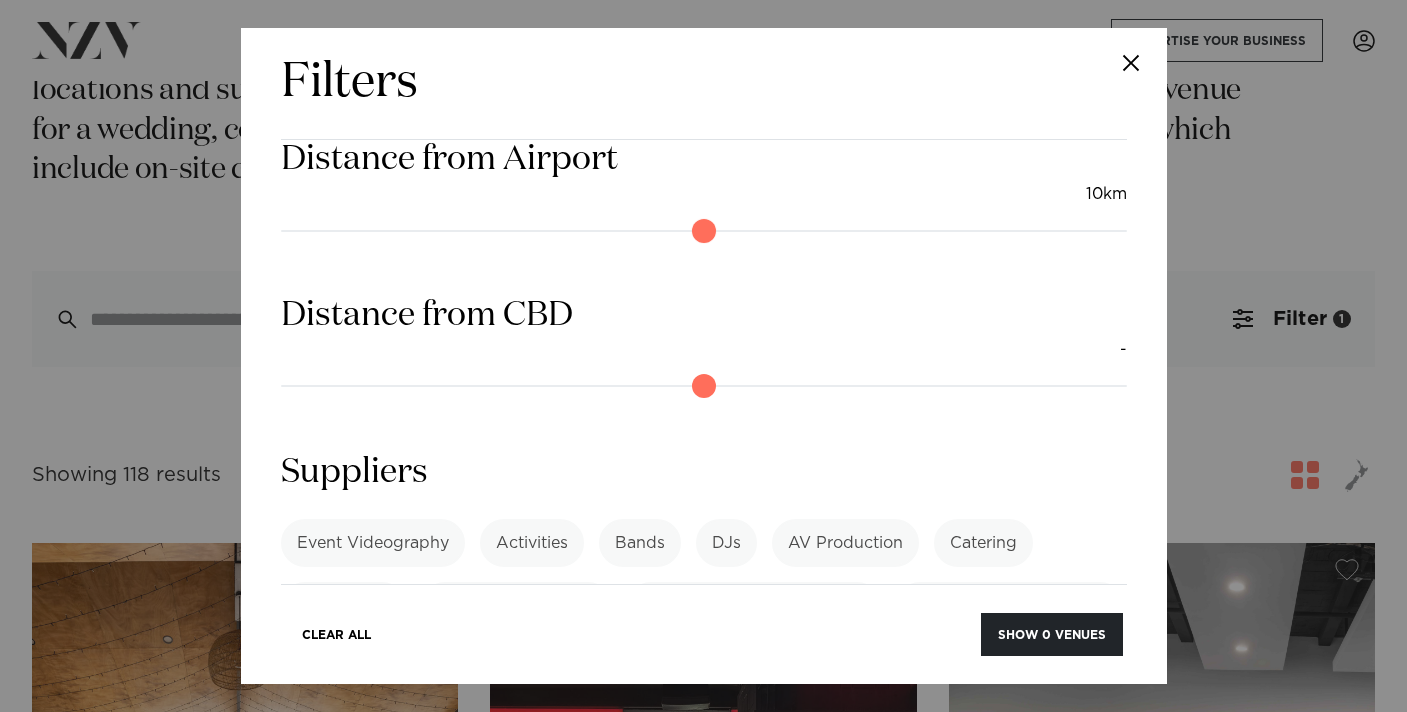 type on "*" 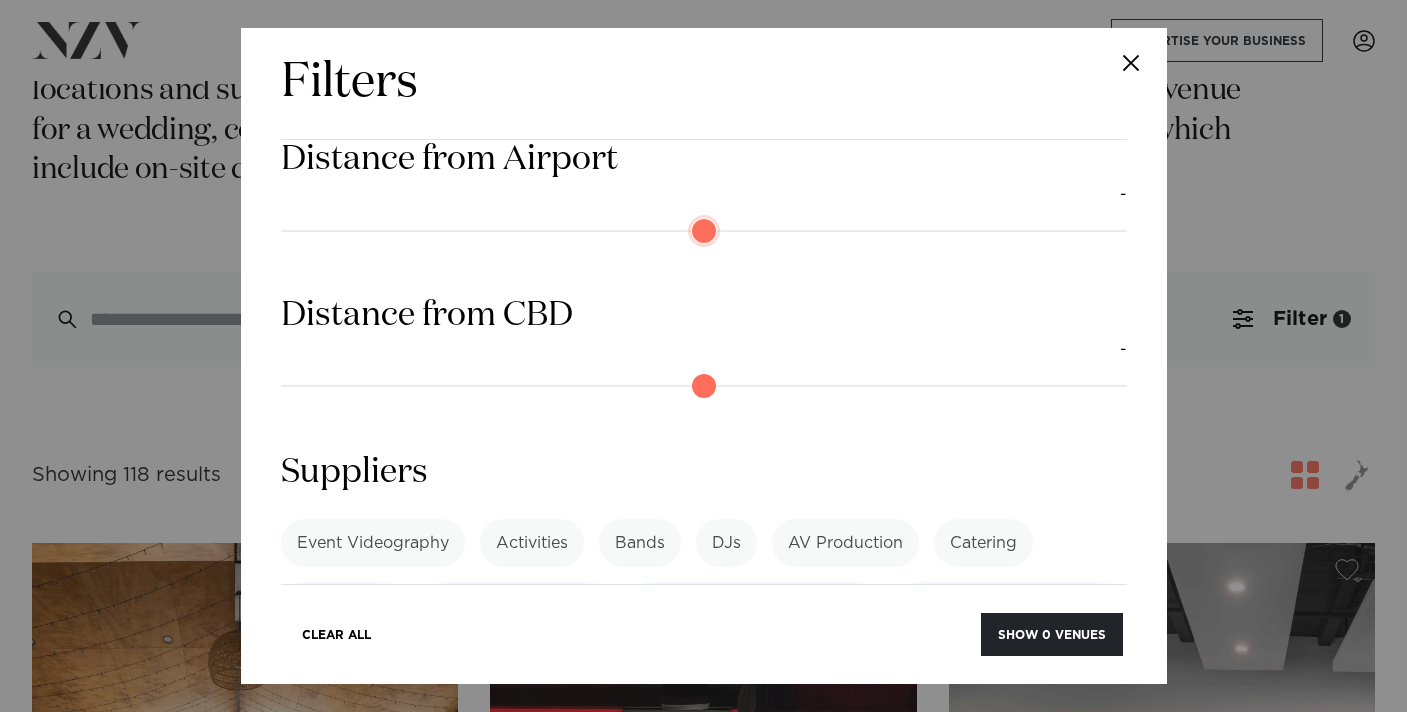 drag, startPoint x: 293, startPoint y: 232, endPoint x: 272, endPoint y: 225, distance: 22.135944 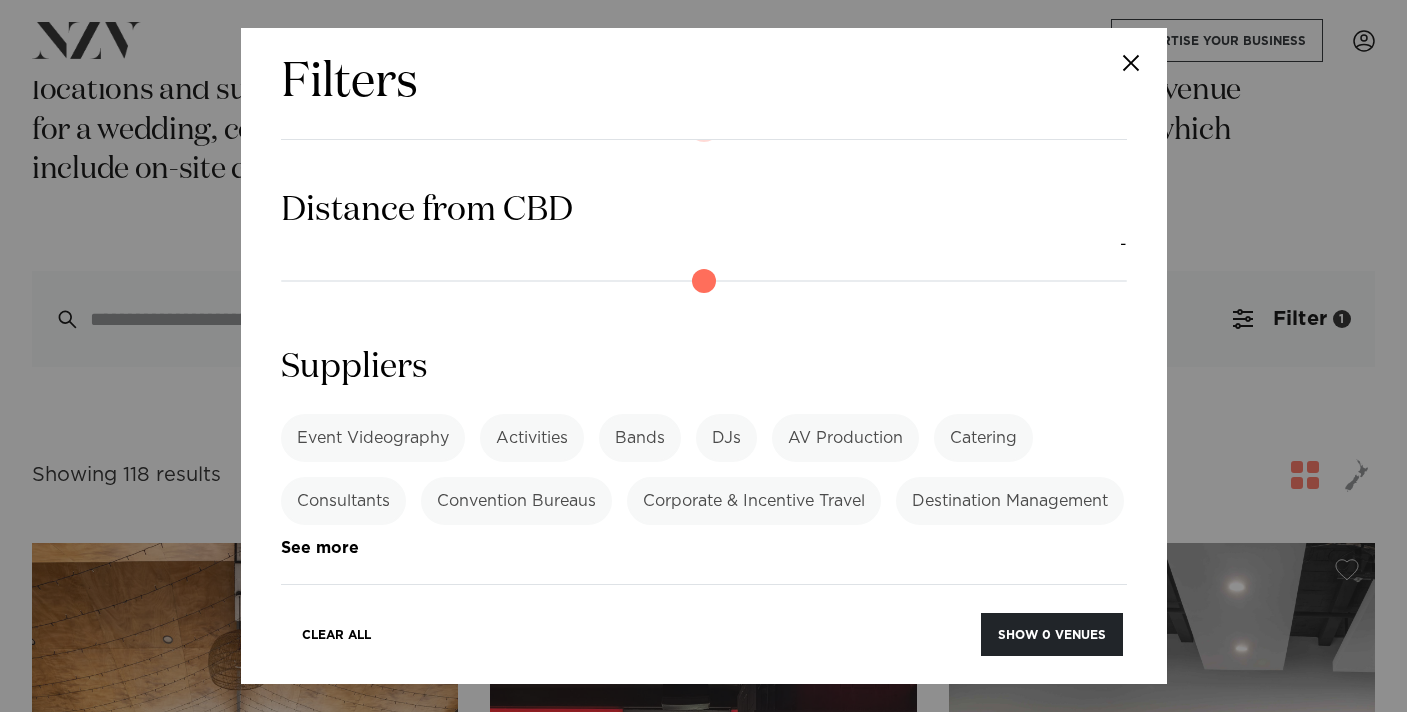 scroll, scrollTop: 2049, scrollLeft: 0, axis: vertical 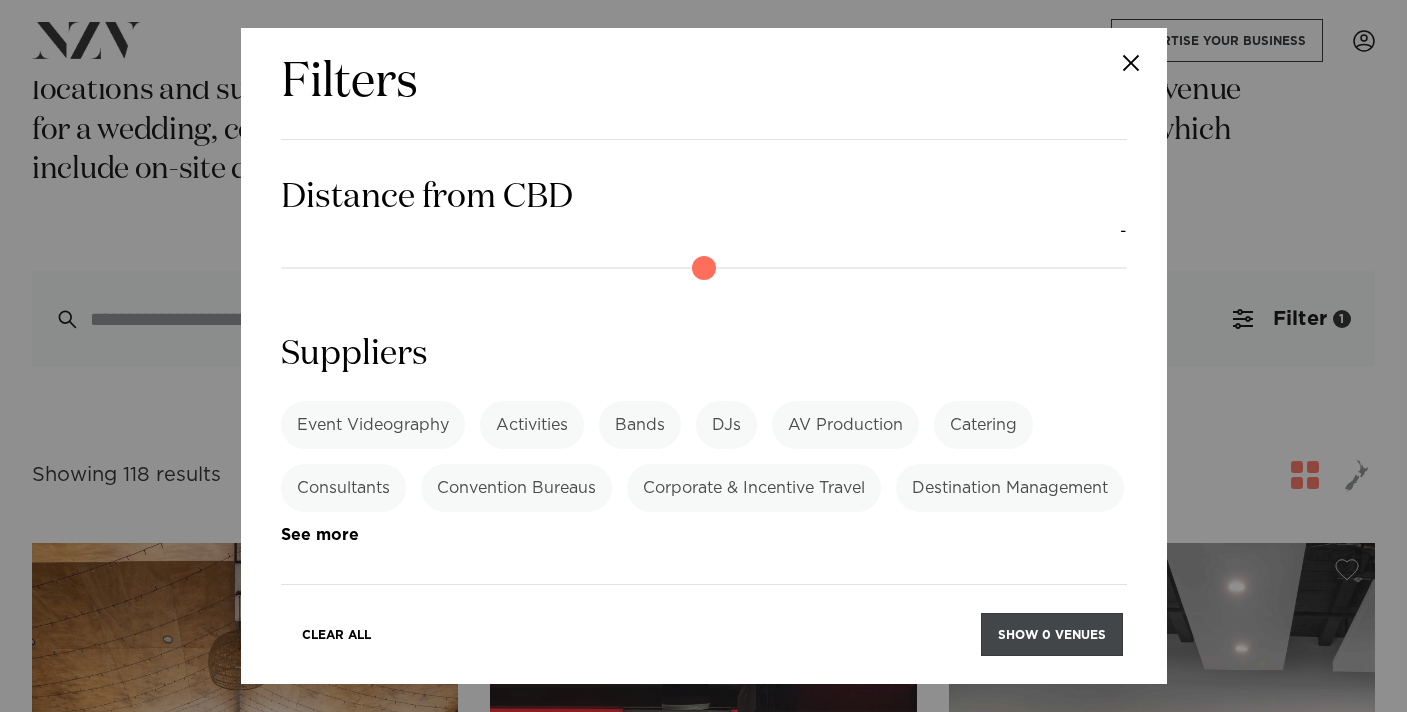 click on "Show 0 venues" at bounding box center [1052, 634] 